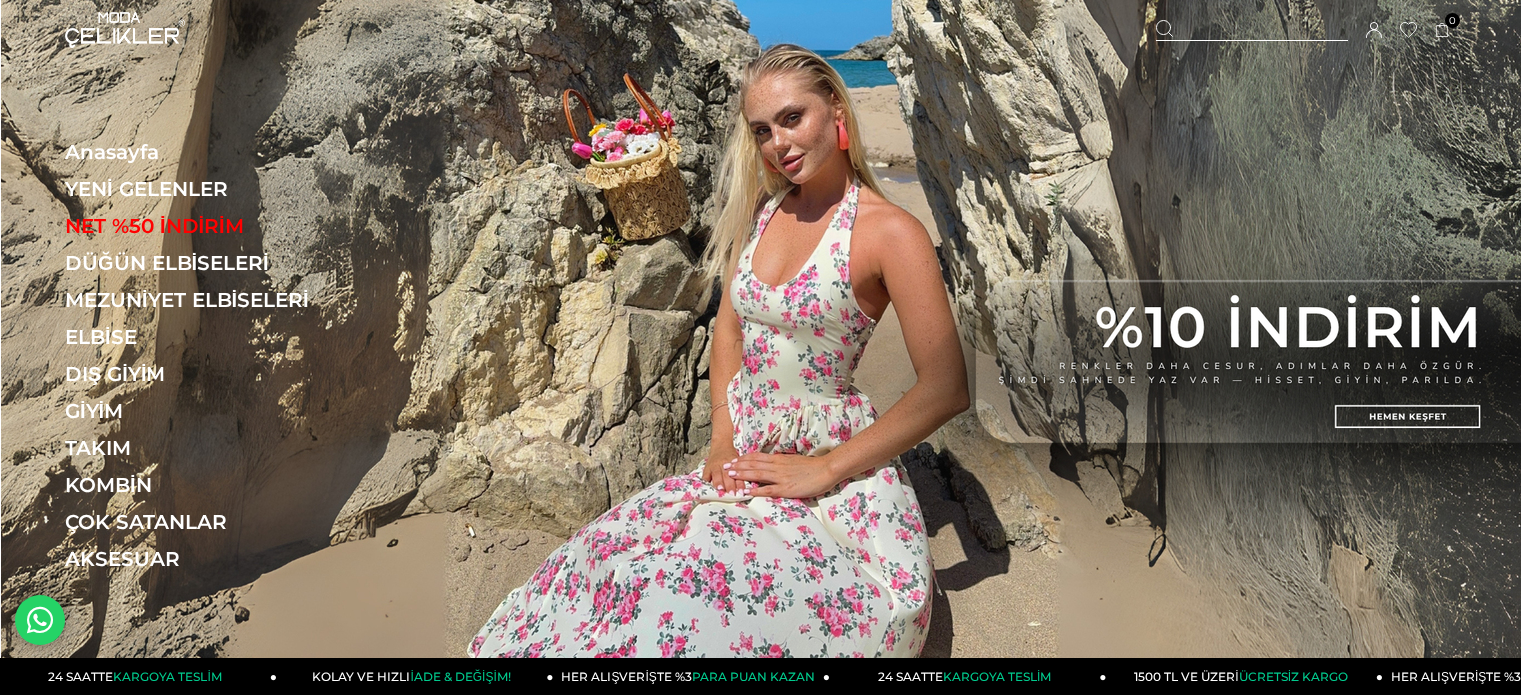 scroll, scrollTop: 0, scrollLeft: 0, axis: both 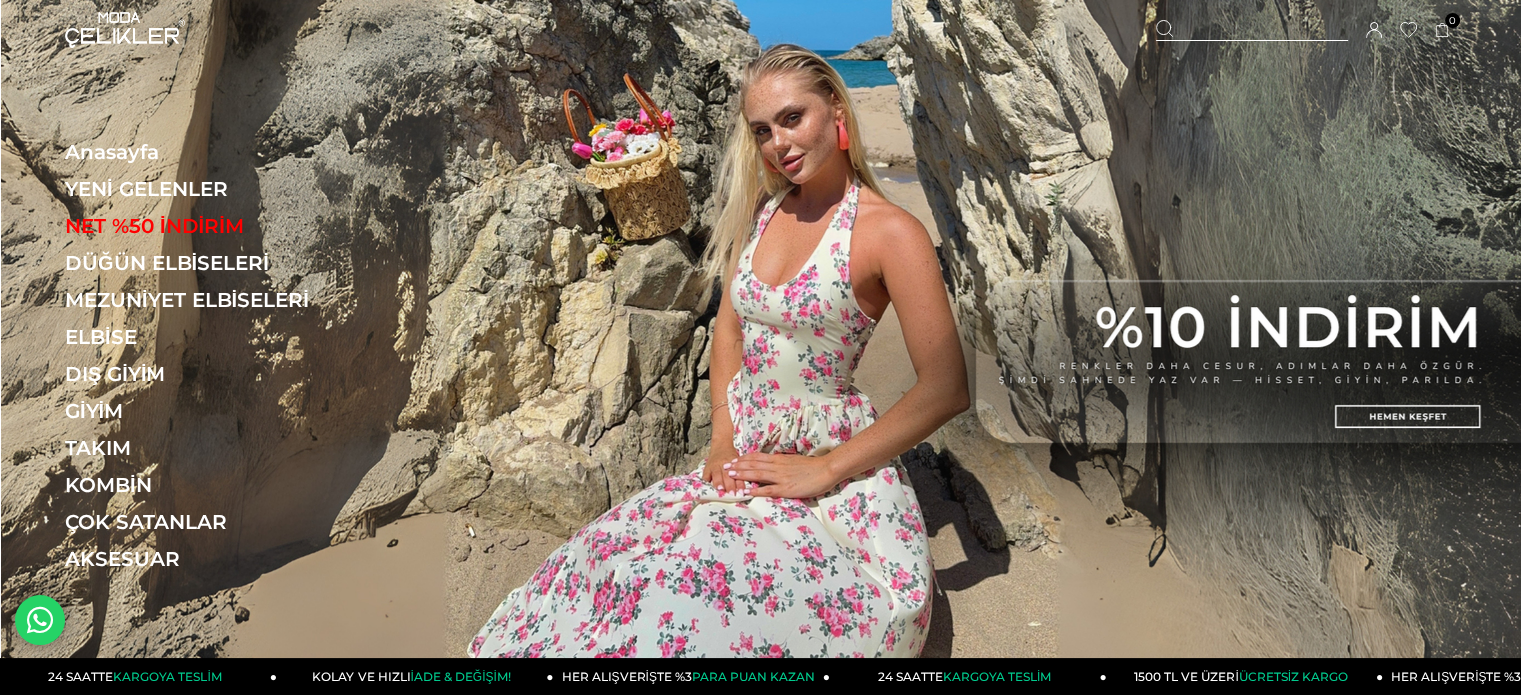 click at bounding box center (1252, 30) 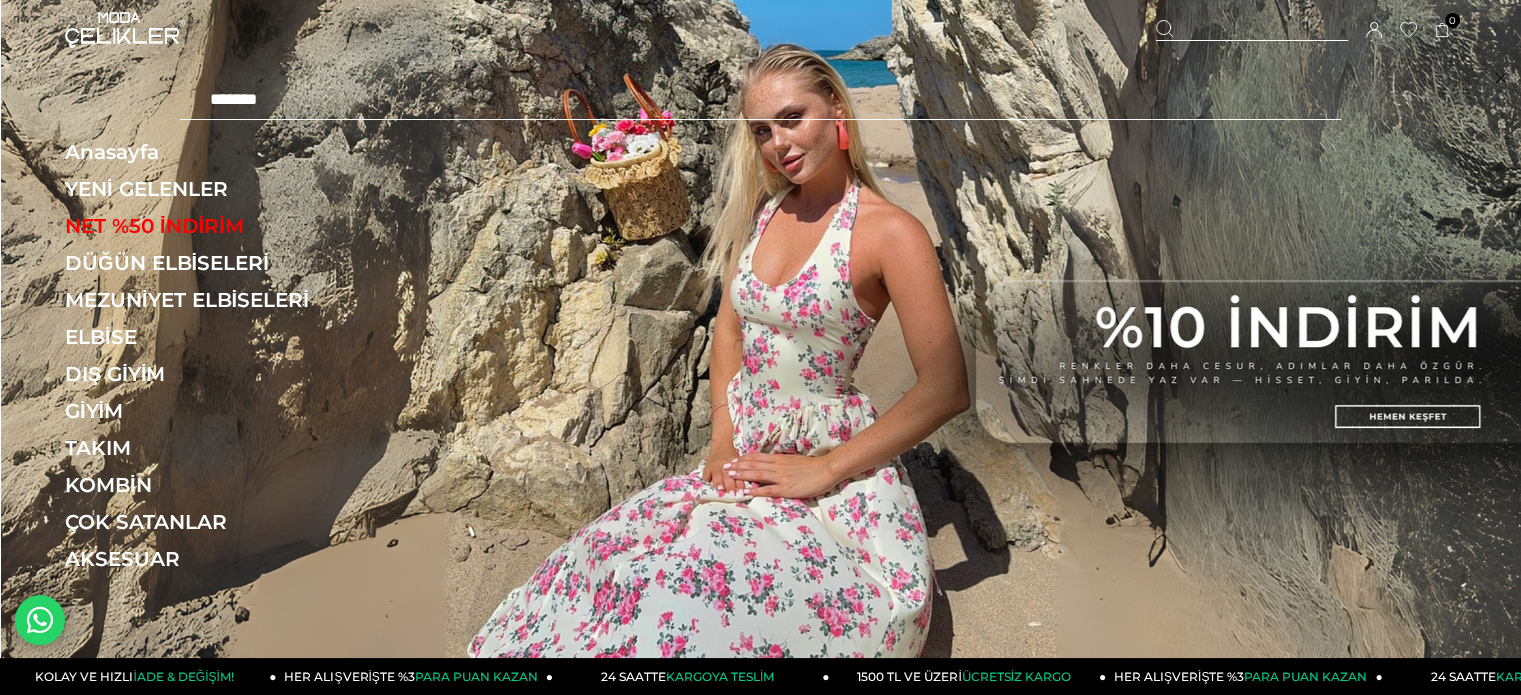 type on "*******" 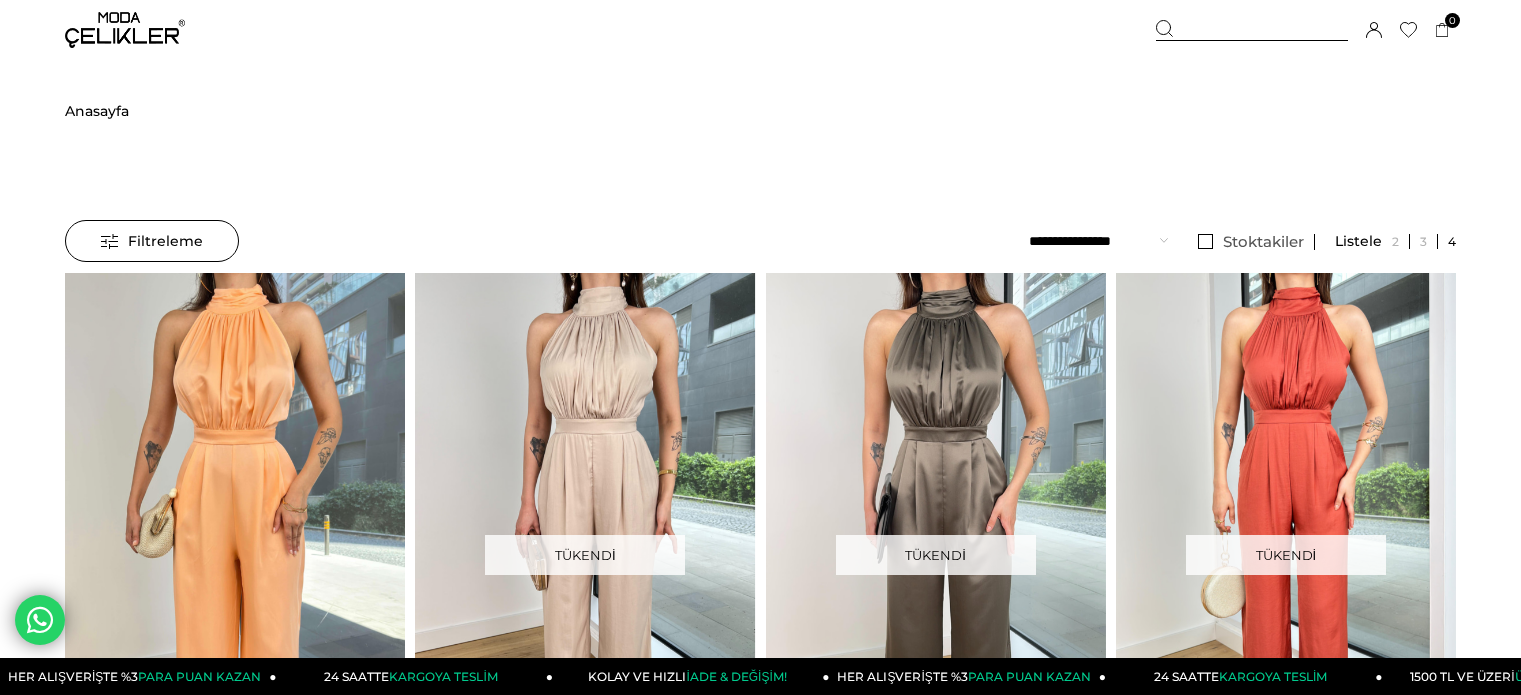scroll, scrollTop: 0, scrollLeft: 0, axis: both 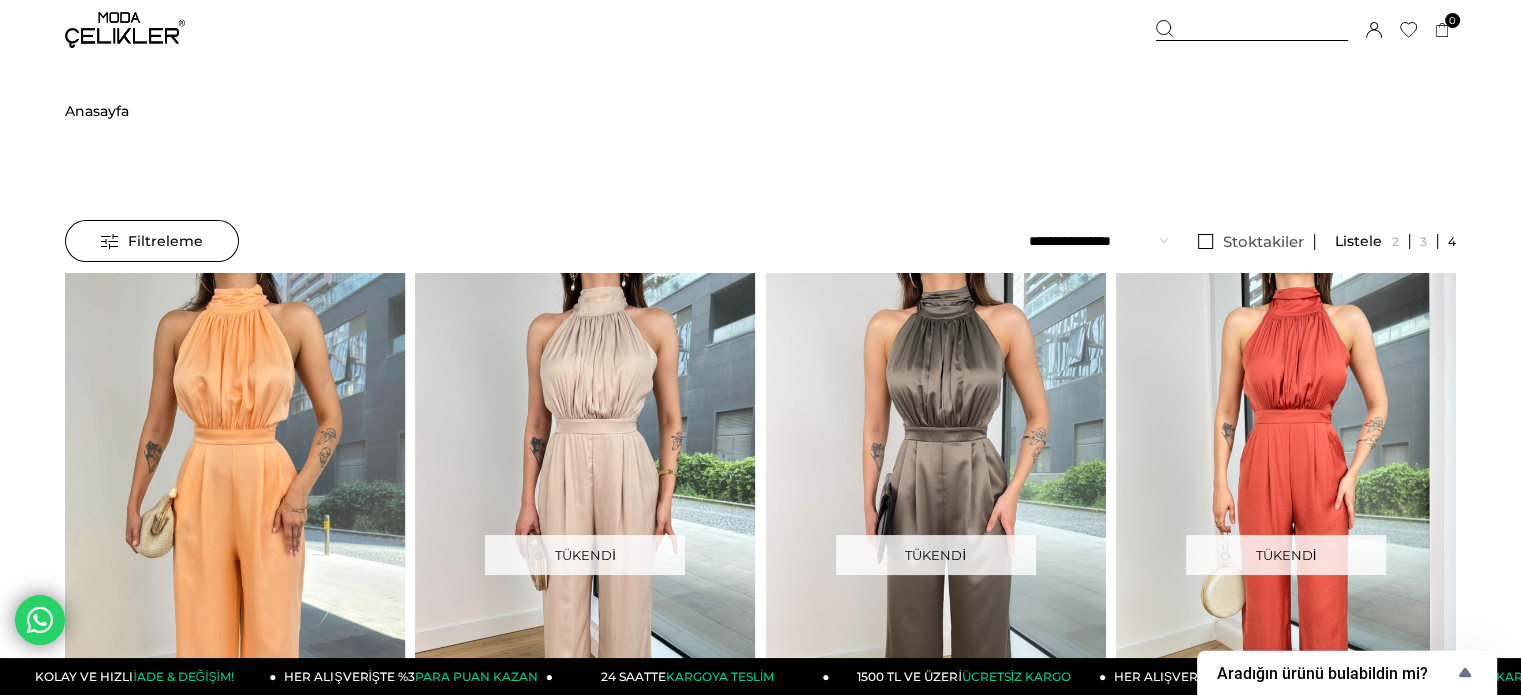 click at bounding box center (1252, 30) 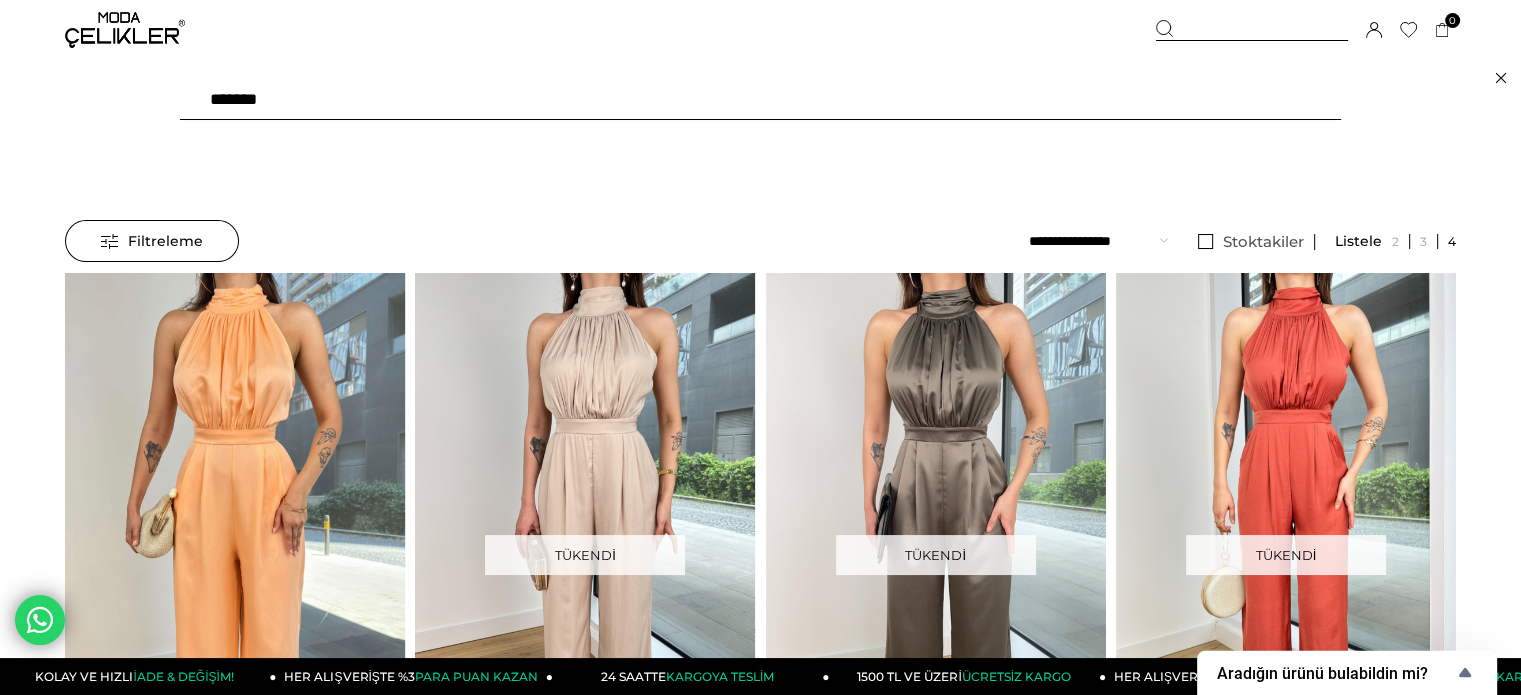 drag, startPoint x: 503, startPoint y: 101, endPoint x: 36, endPoint y: 101, distance: 467 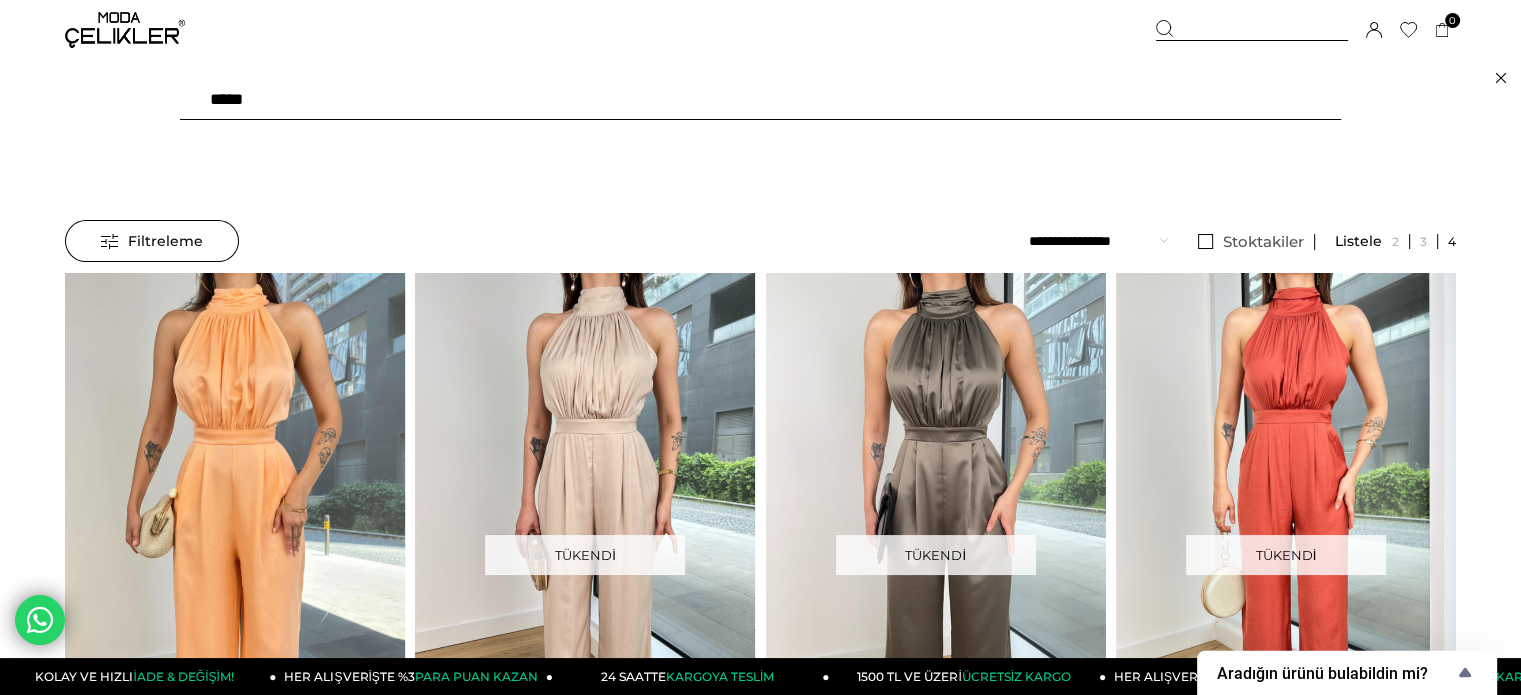 type on "******" 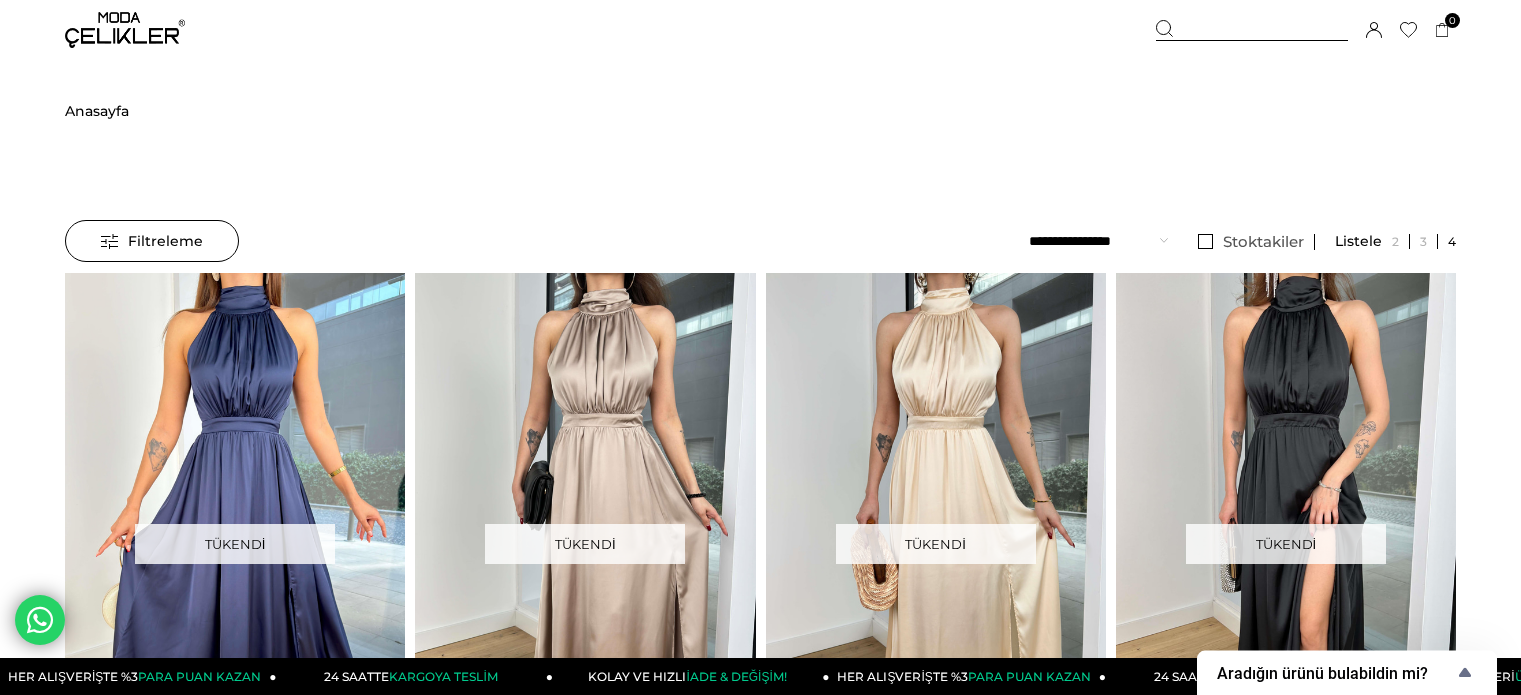 scroll, scrollTop: 0, scrollLeft: 0, axis: both 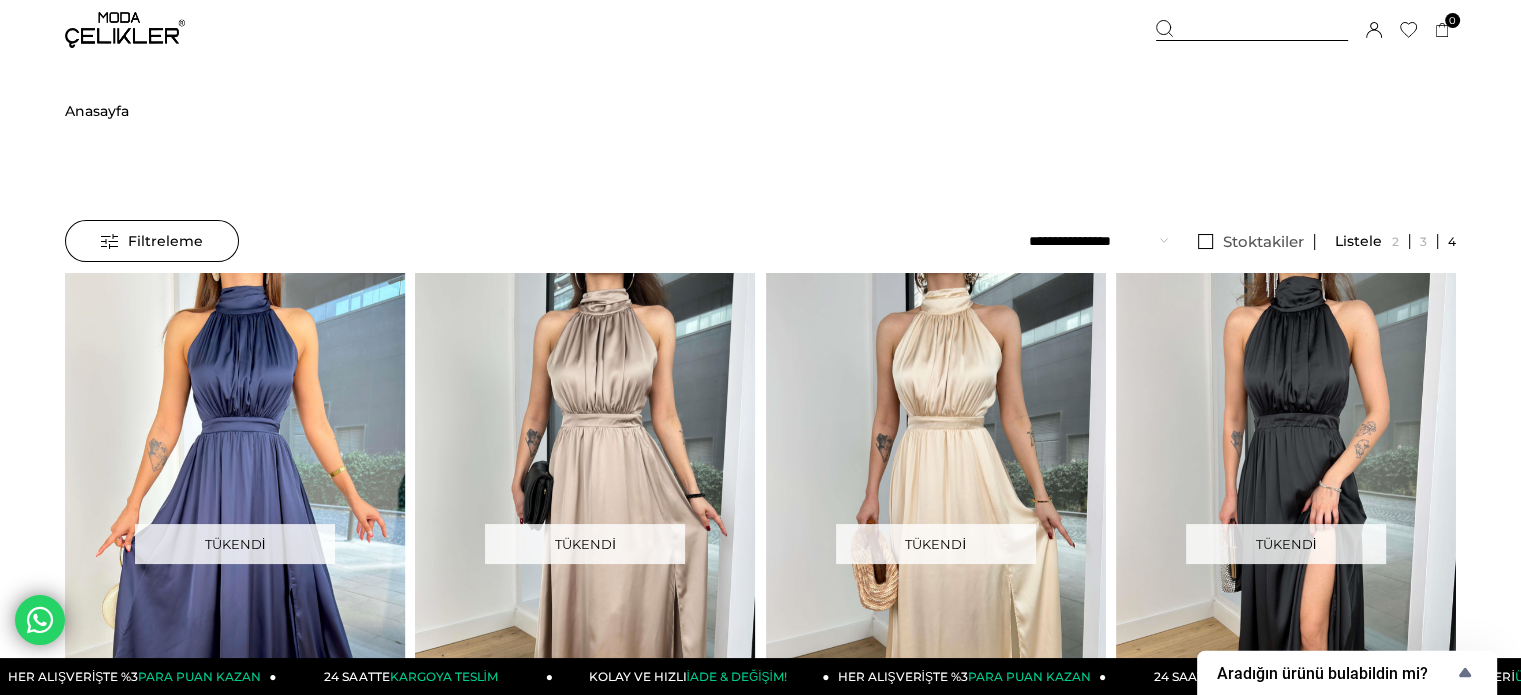 click at bounding box center (1252, 30) 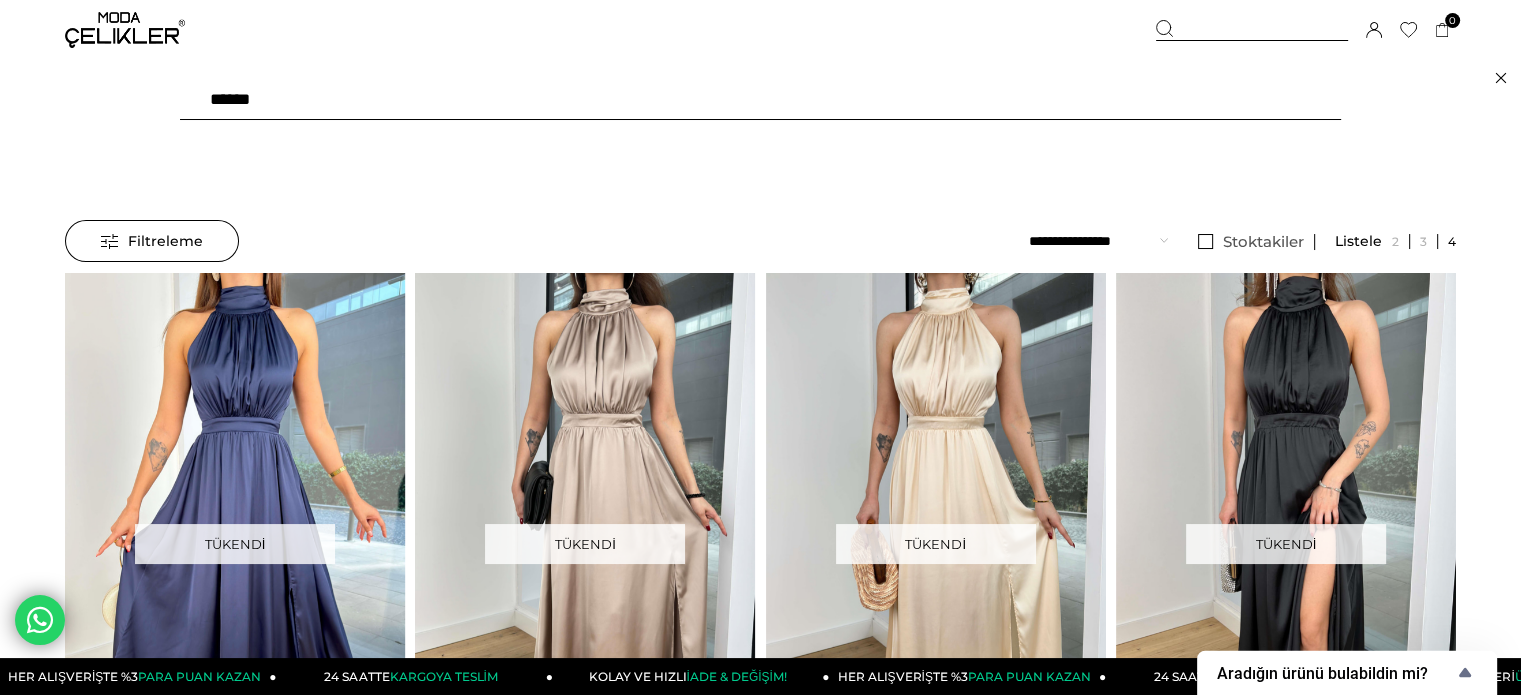 click on "******" at bounding box center [760, 100] 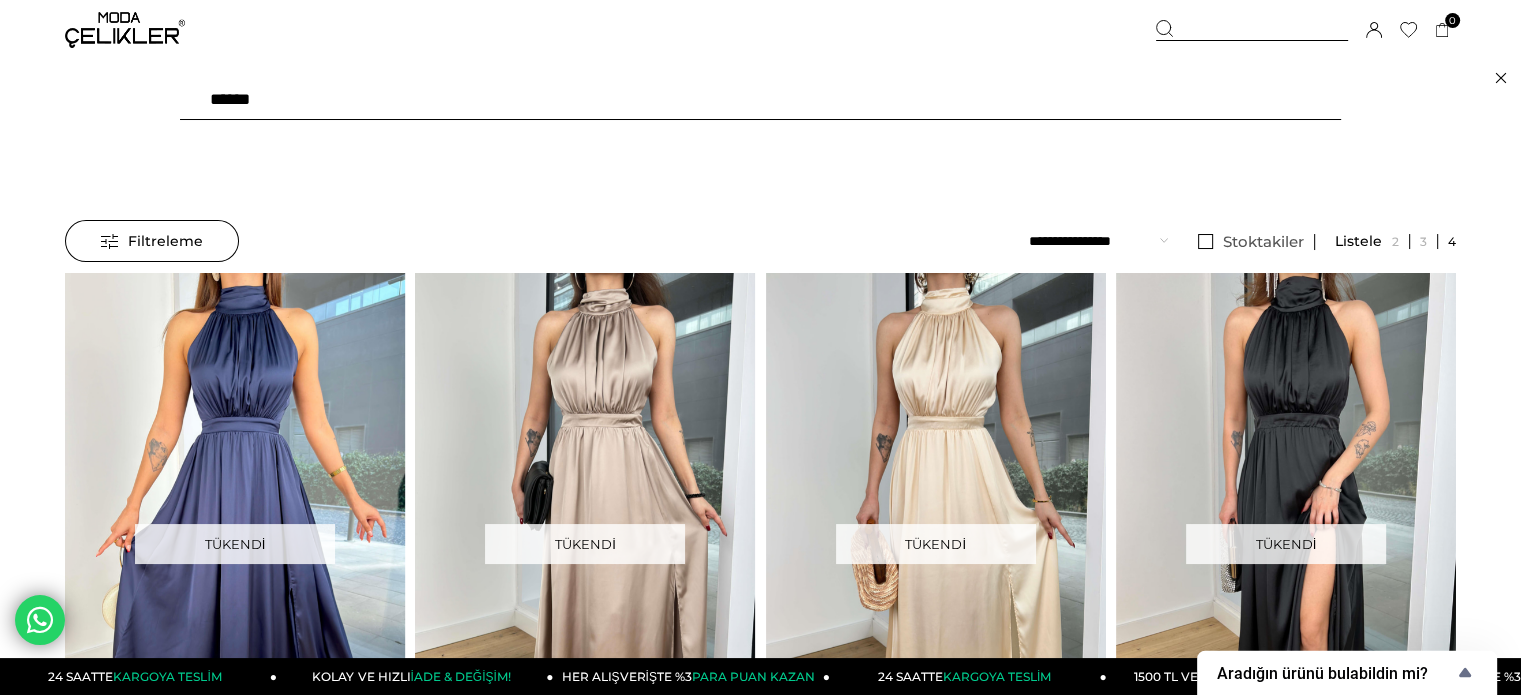 type on "******" 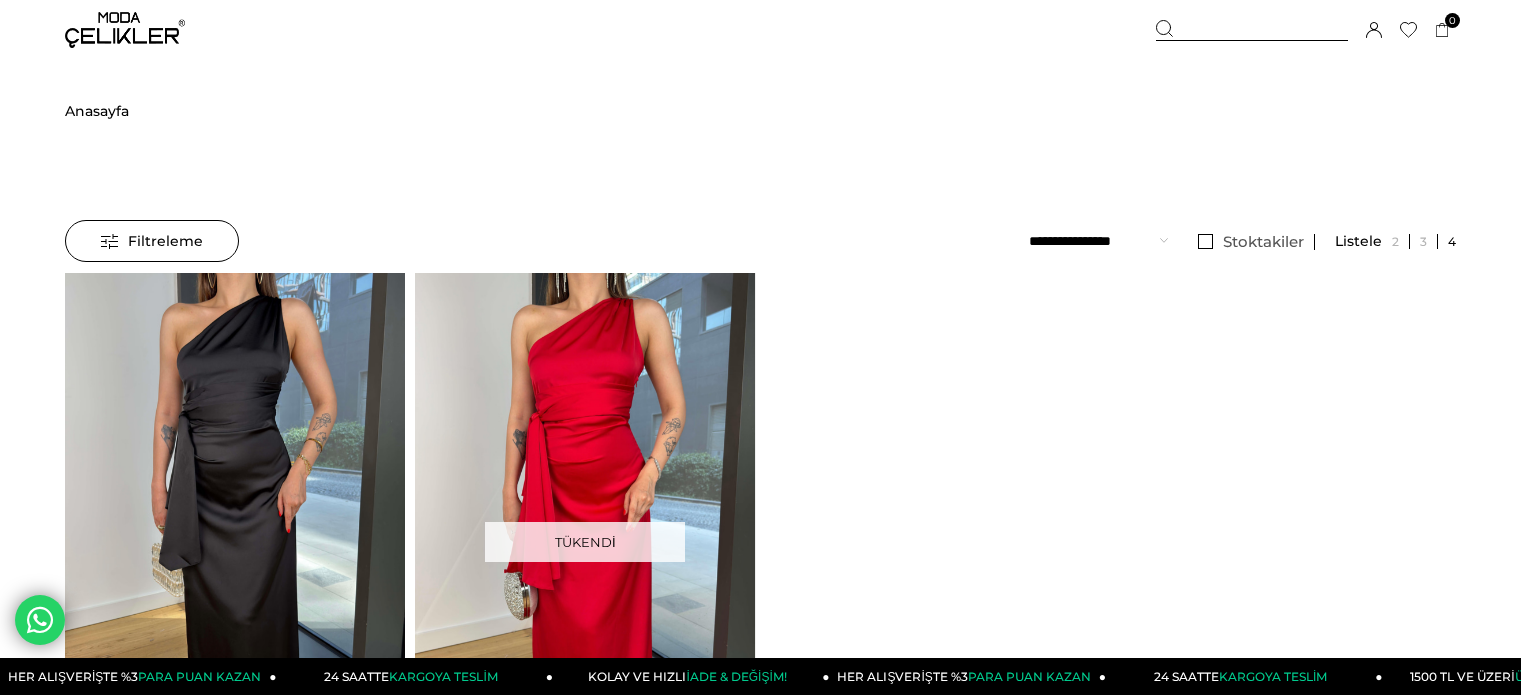 scroll, scrollTop: 0, scrollLeft: 0, axis: both 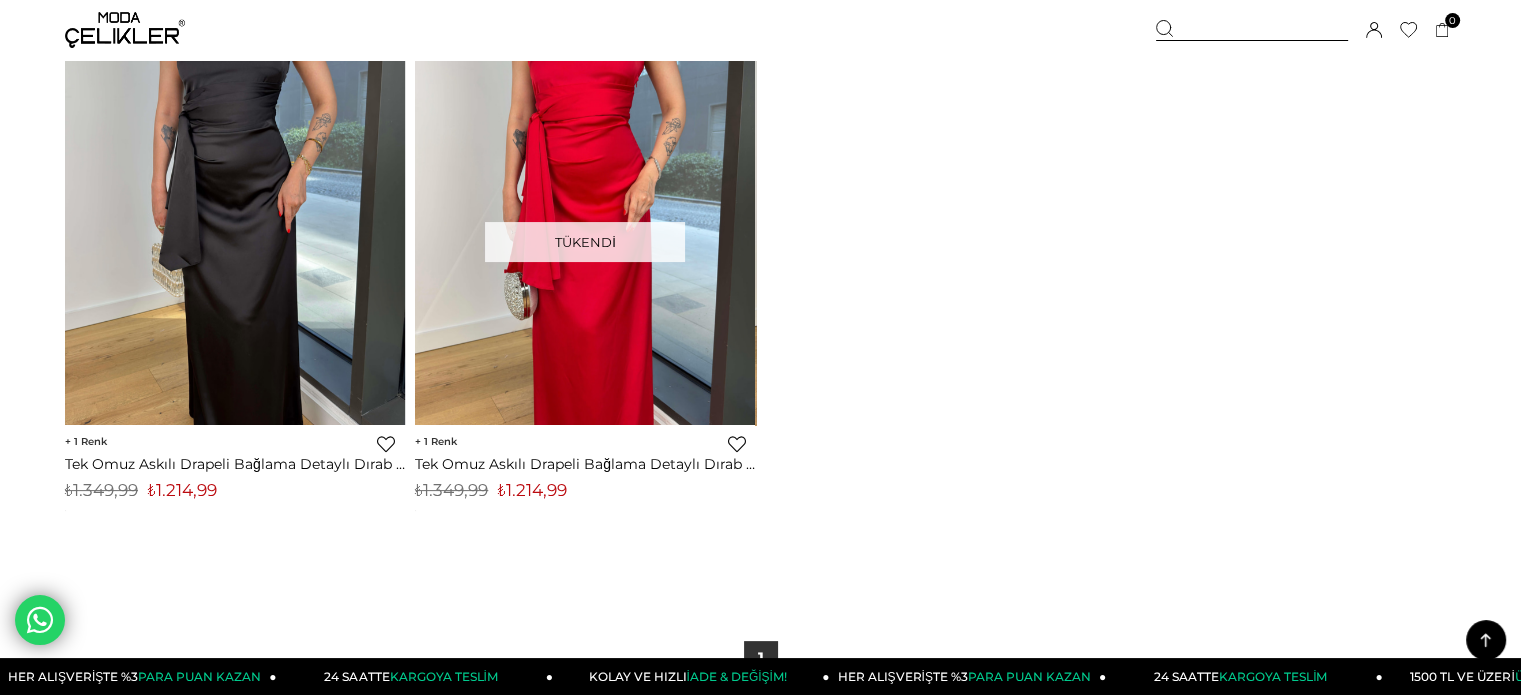 click on "₺1.214,99" at bounding box center (182, 490) 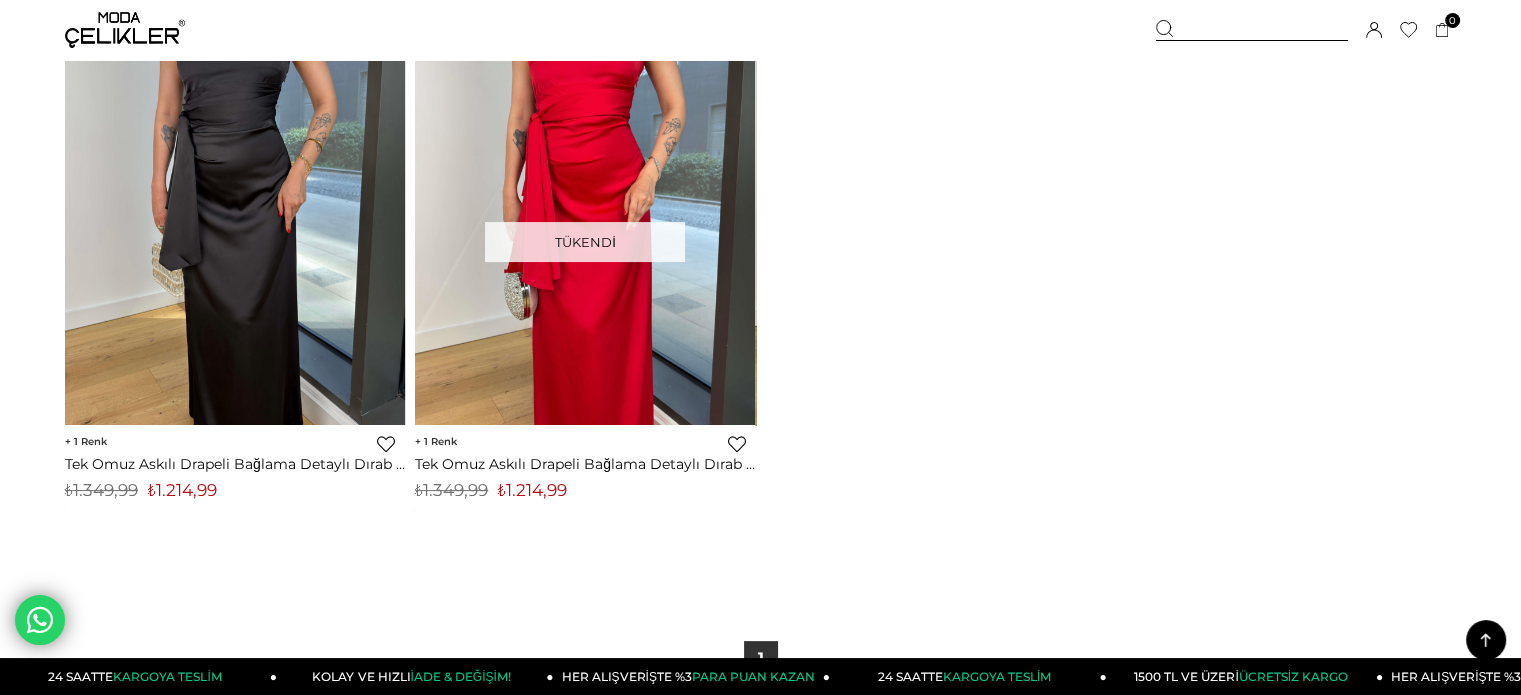 click at bounding box center [1252, 30] 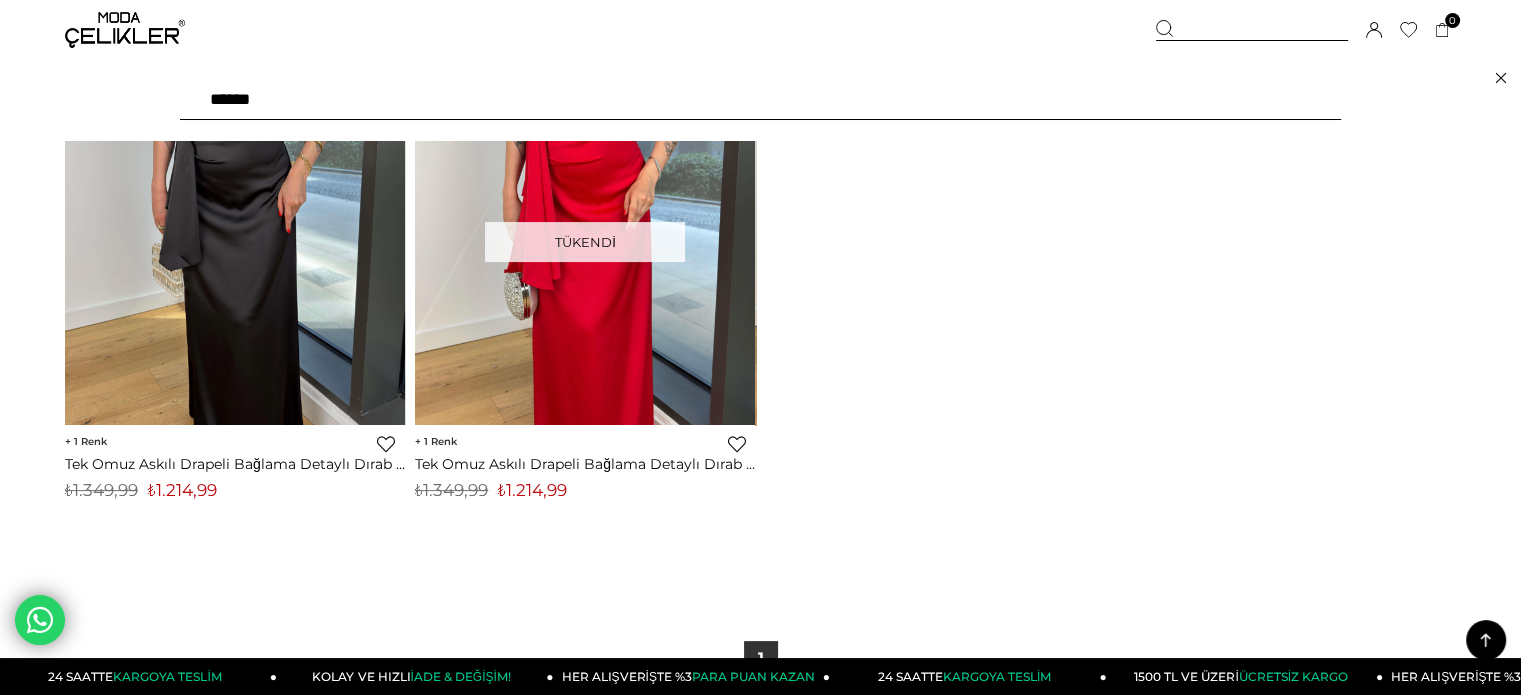 click on "******" at bounding box center (760, 100) 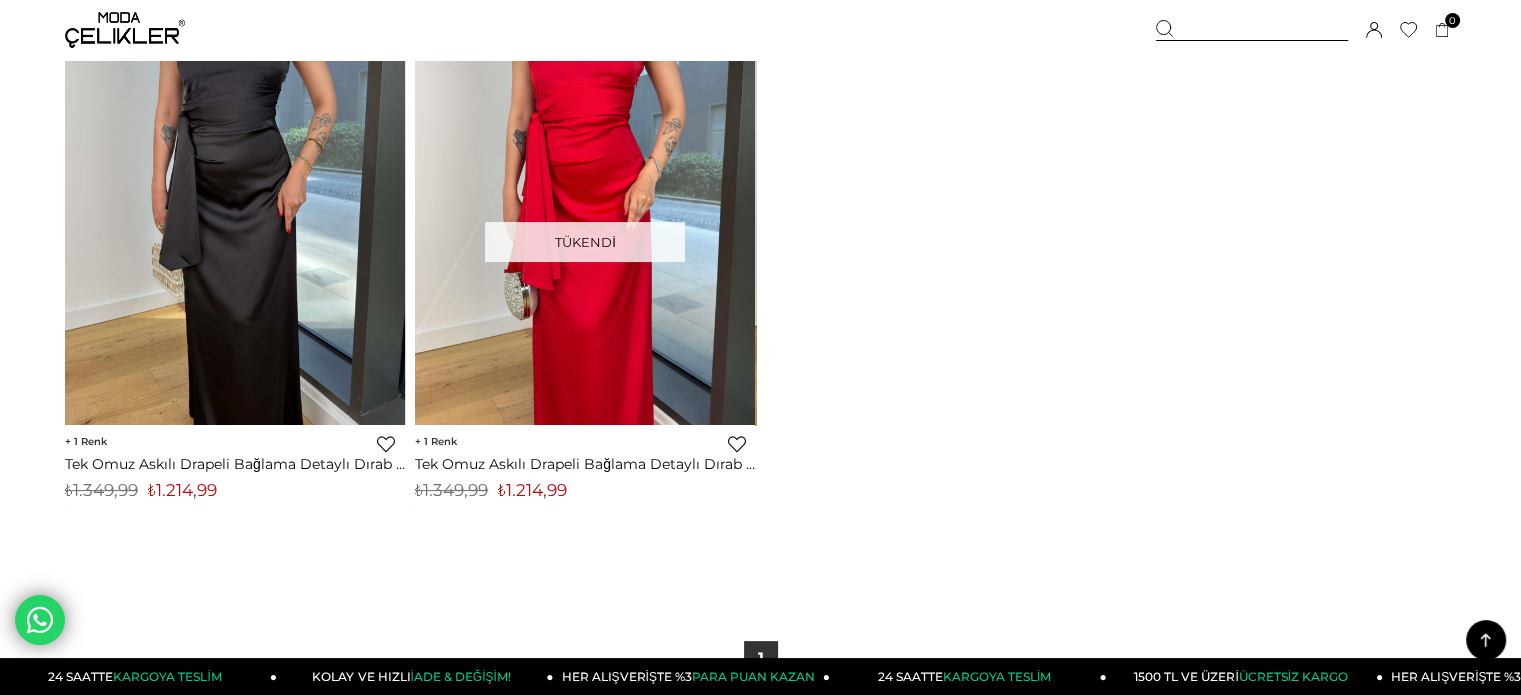 type on "*******" 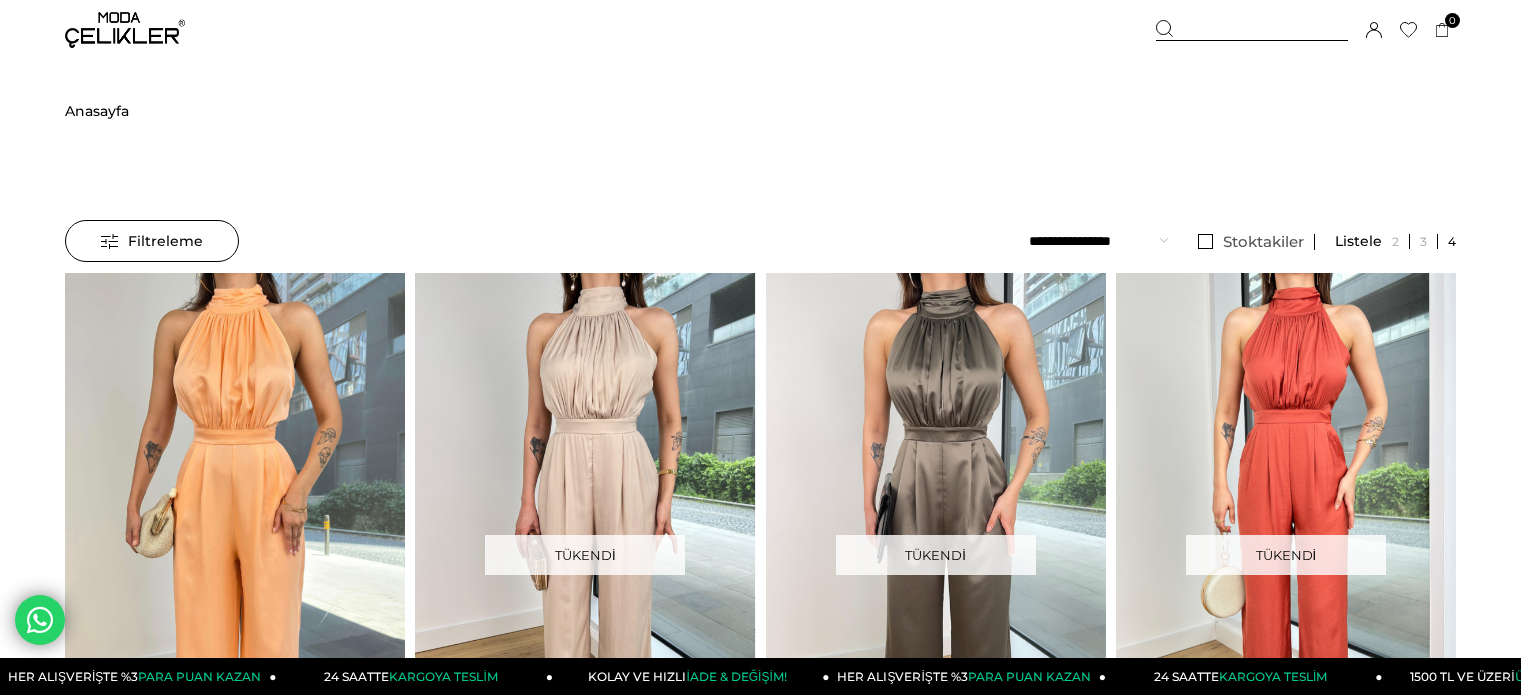 scroll, scrollTop: 0, scrollLeft: 0, axis: both 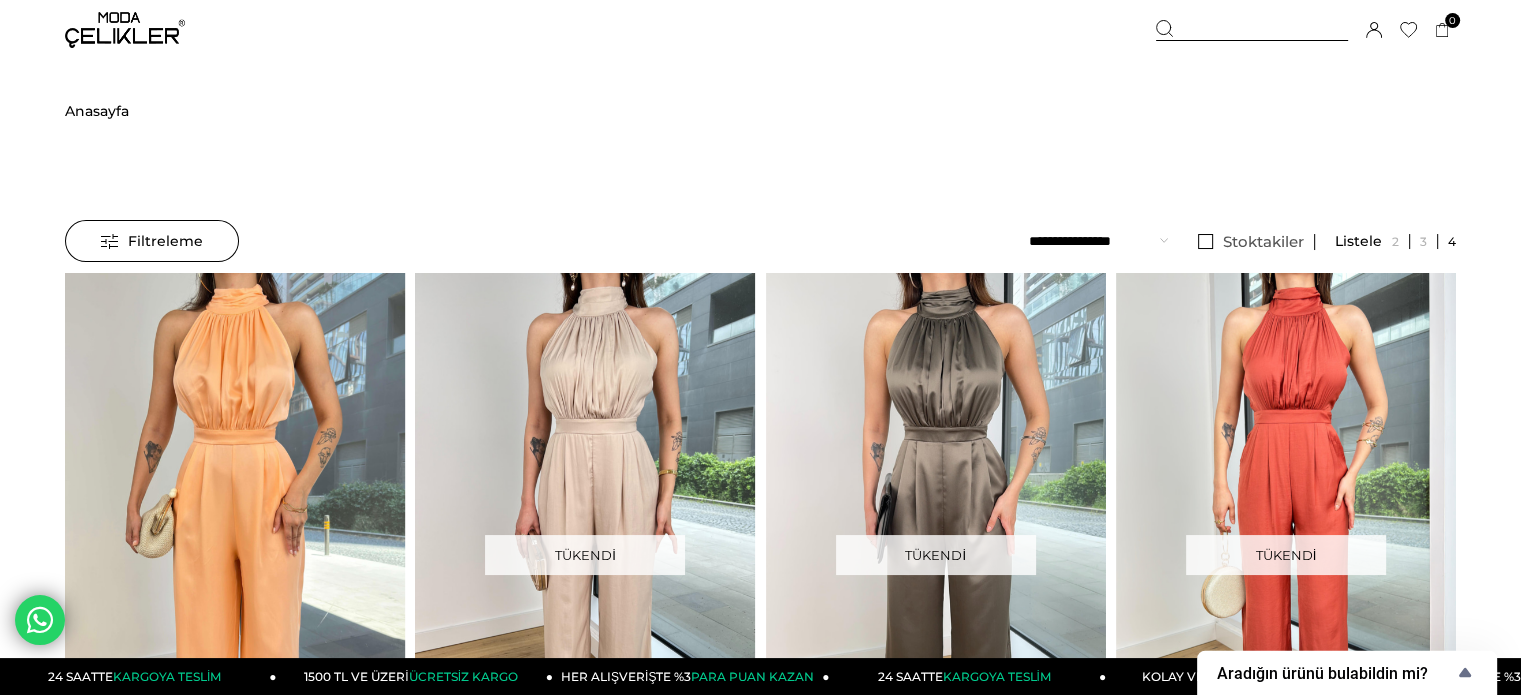 click at bounding box center [1252, 30] 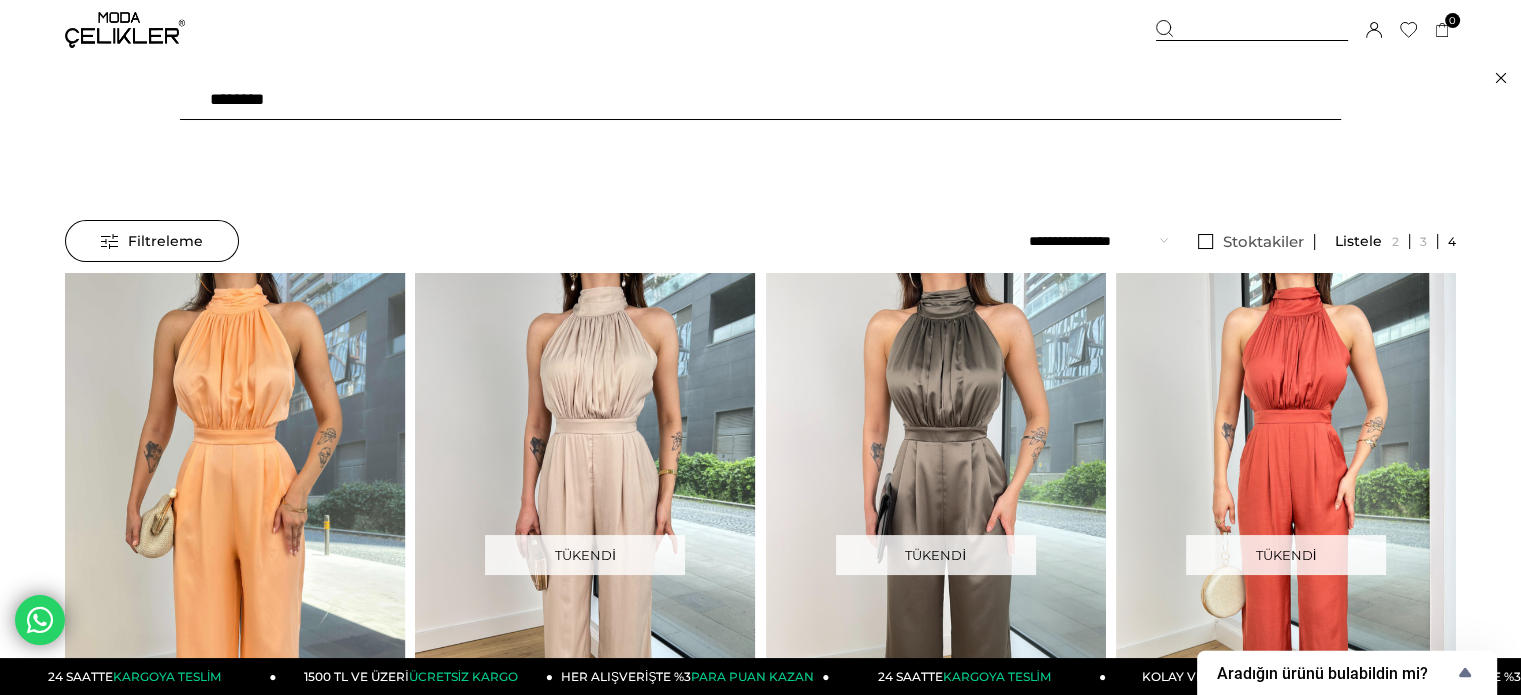 click on "*******" at bounding box center (760, 100) 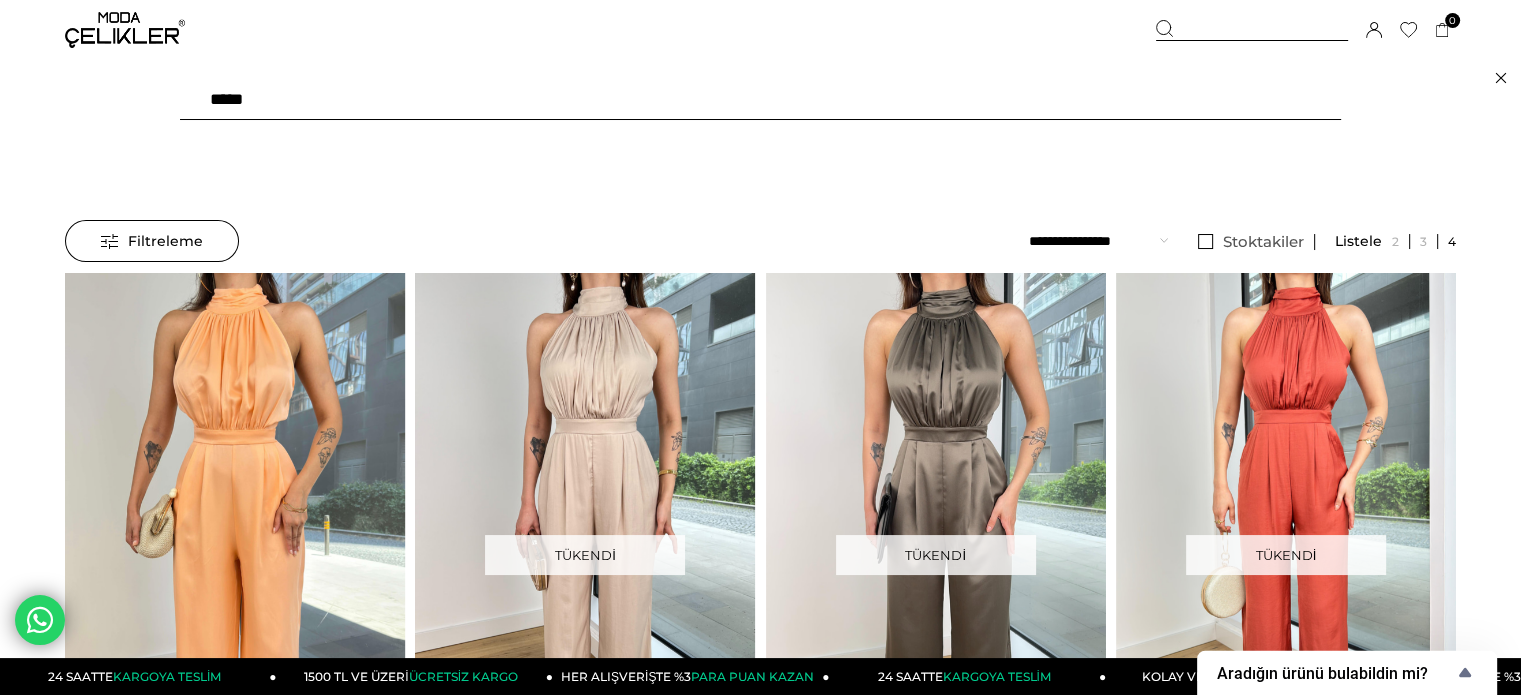 type on "*****" 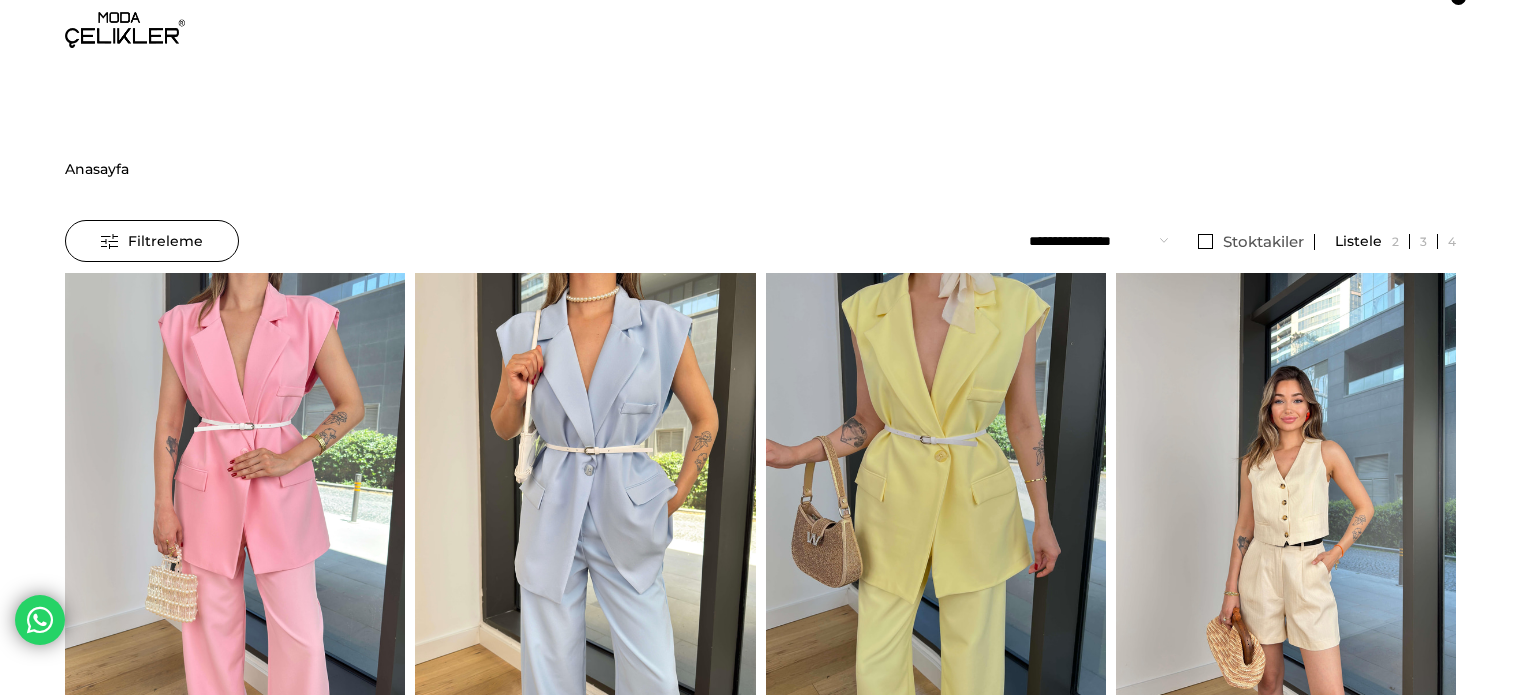 click at bounding box center [936, 499] 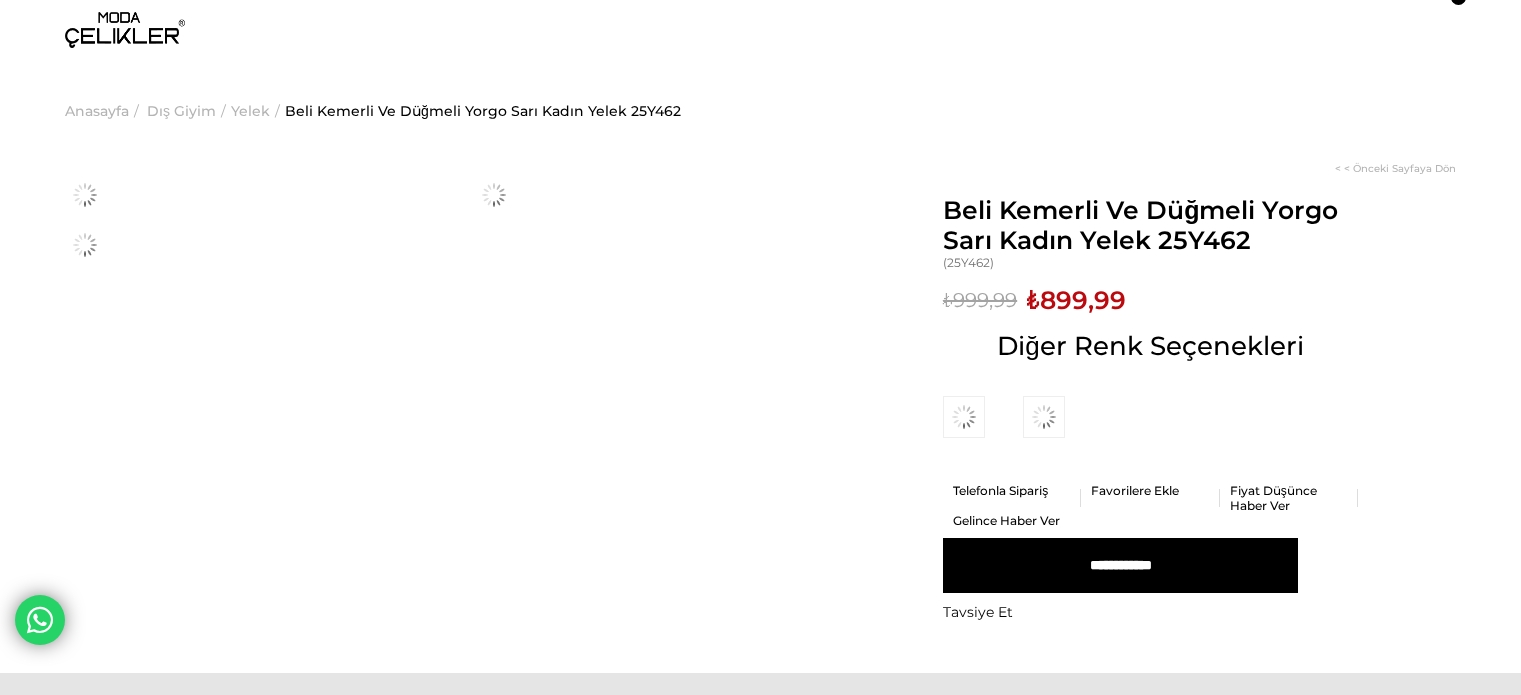 scroll, scrollTop: 0, scrollLeft: 0, axis: both 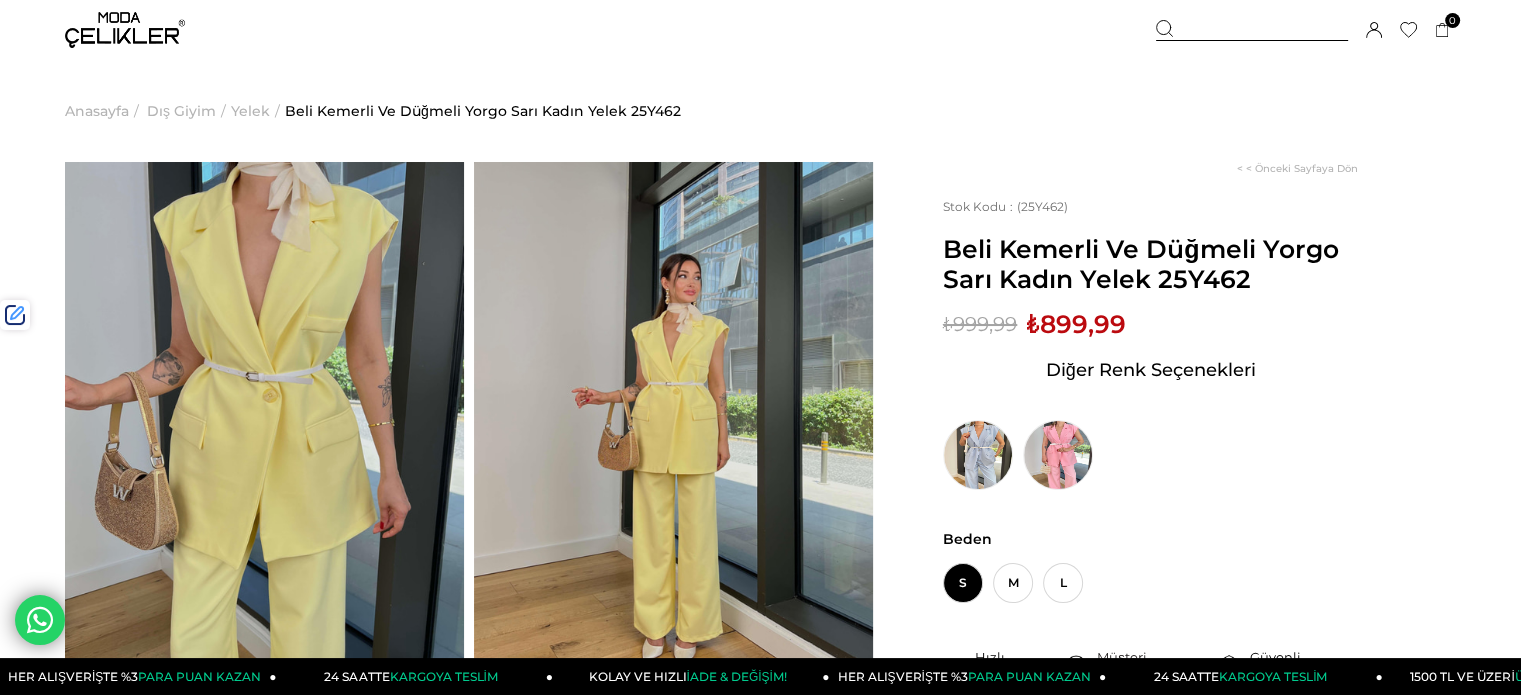 click on "₺899,99" at bounding box center (1076, 324) 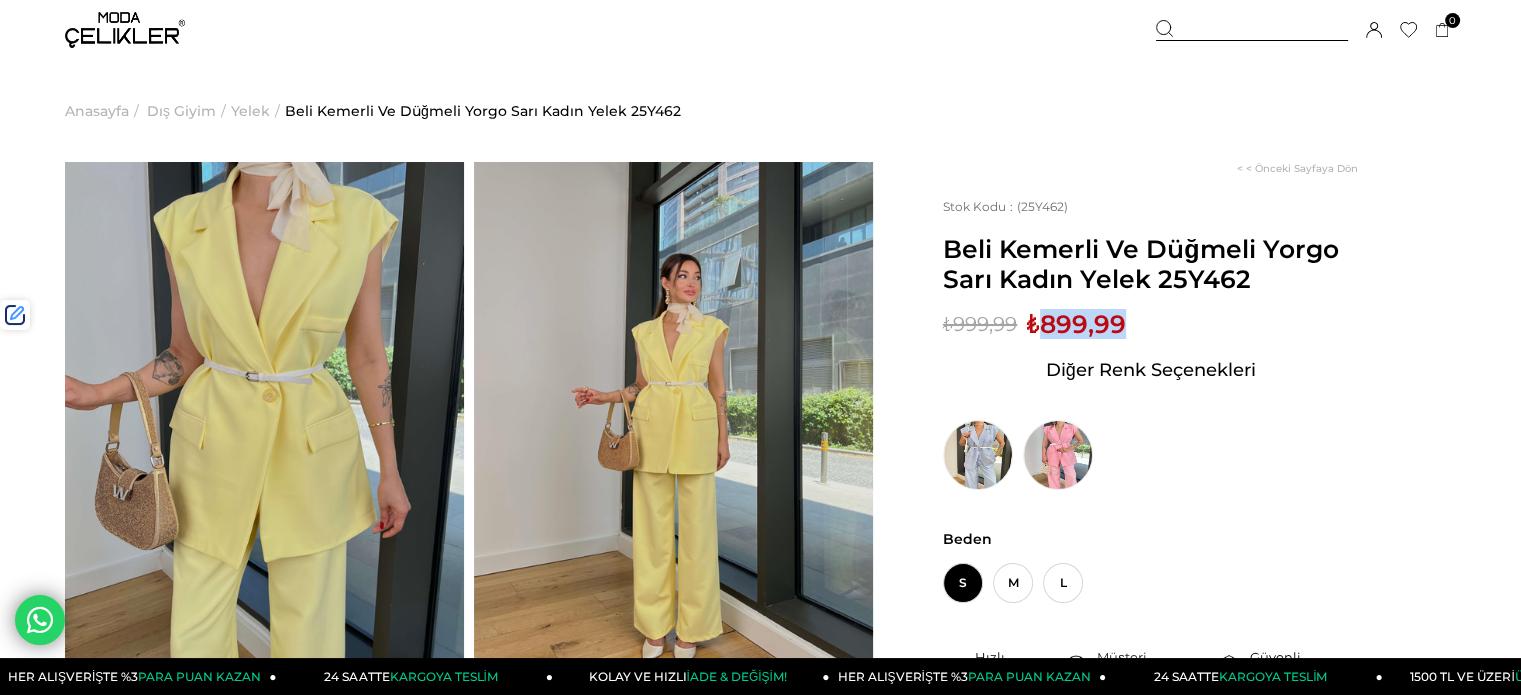 click on "₺899,99" at bounding box center [1076, 324] 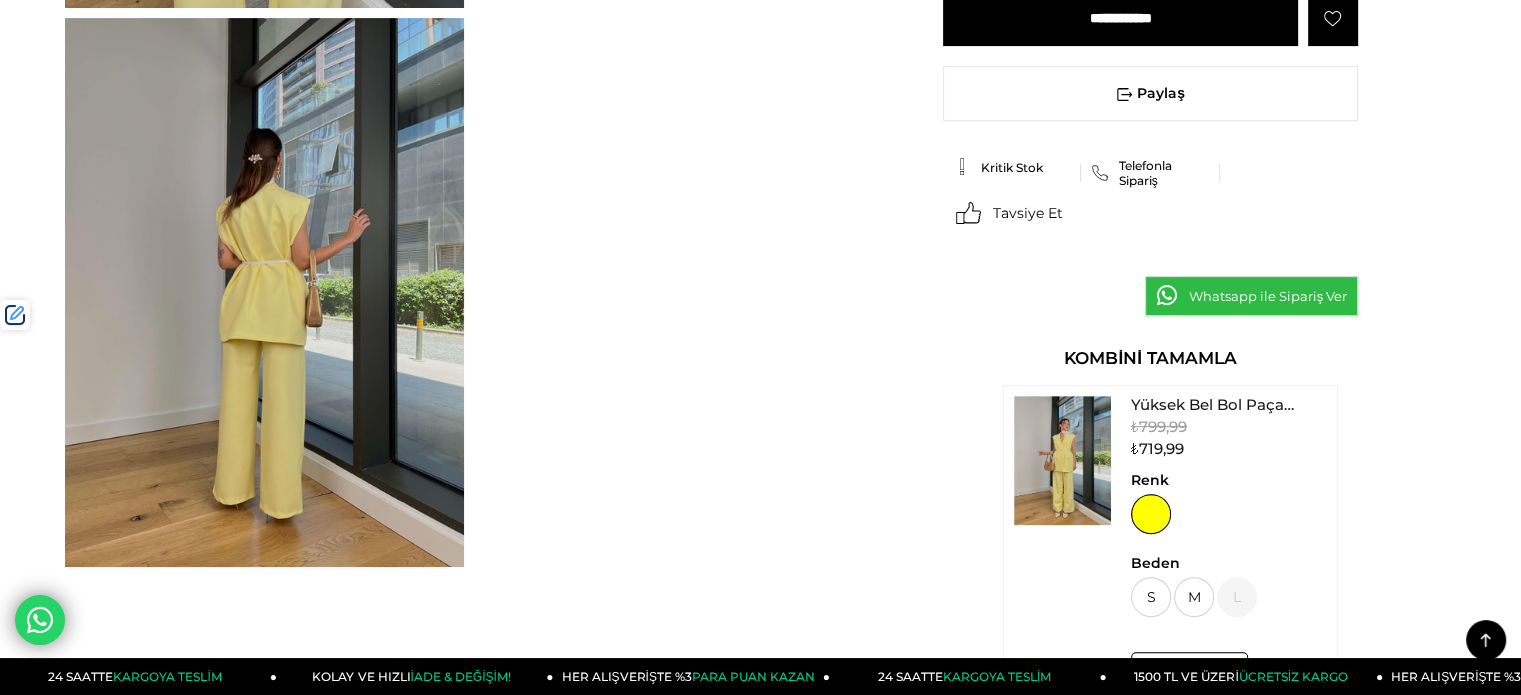 scroll, scrollTop: 800, scrollLeft: 0, axis: vertical 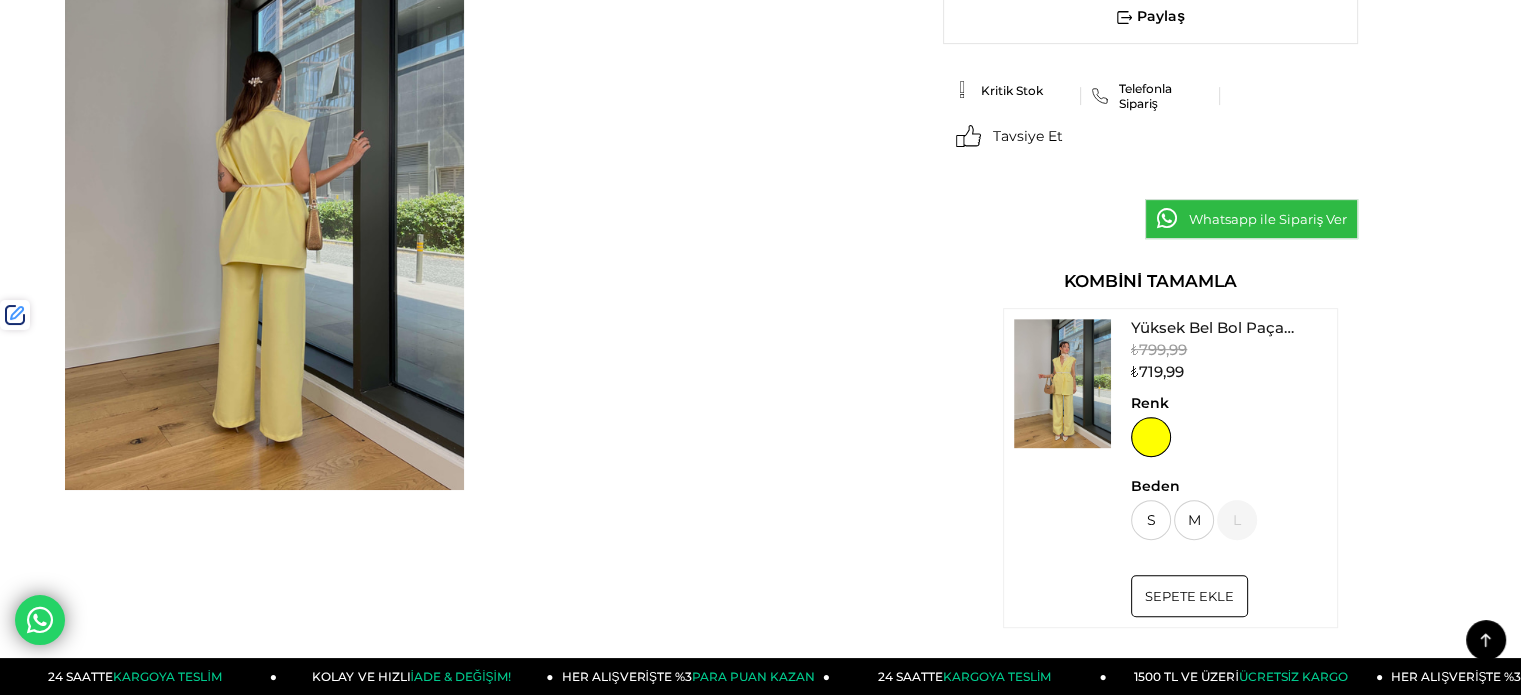 click on "Yüksek Bel Bol Paça Damiko Sarı Kadın Pantolon 25Y463" at bounding box center [1229, 329] 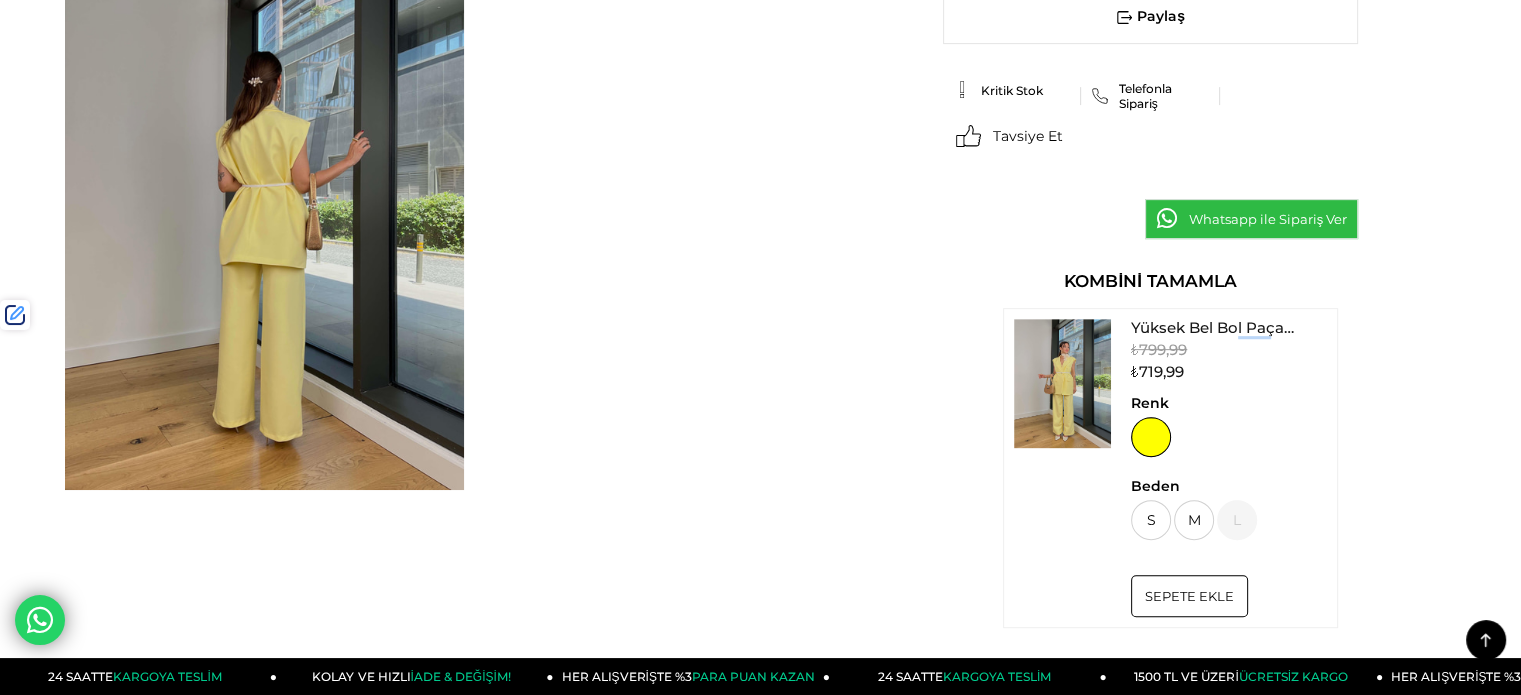 click on "Yüksek Bel Bol Paça Damiko Sarı Kadın Pantolon 25Y463" at bounding box center (1229, 329) 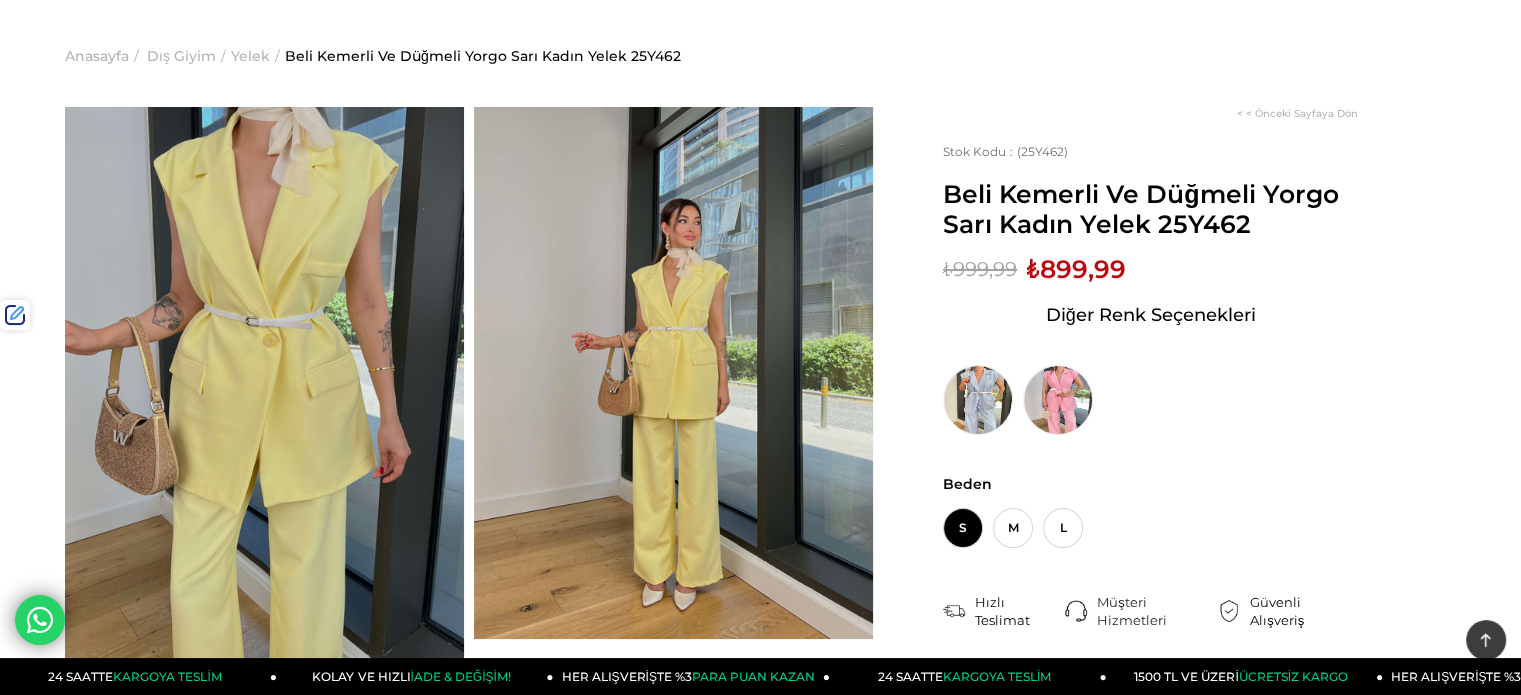 scroll, scrollTop: 0, scrollLeft: 0, axis: both 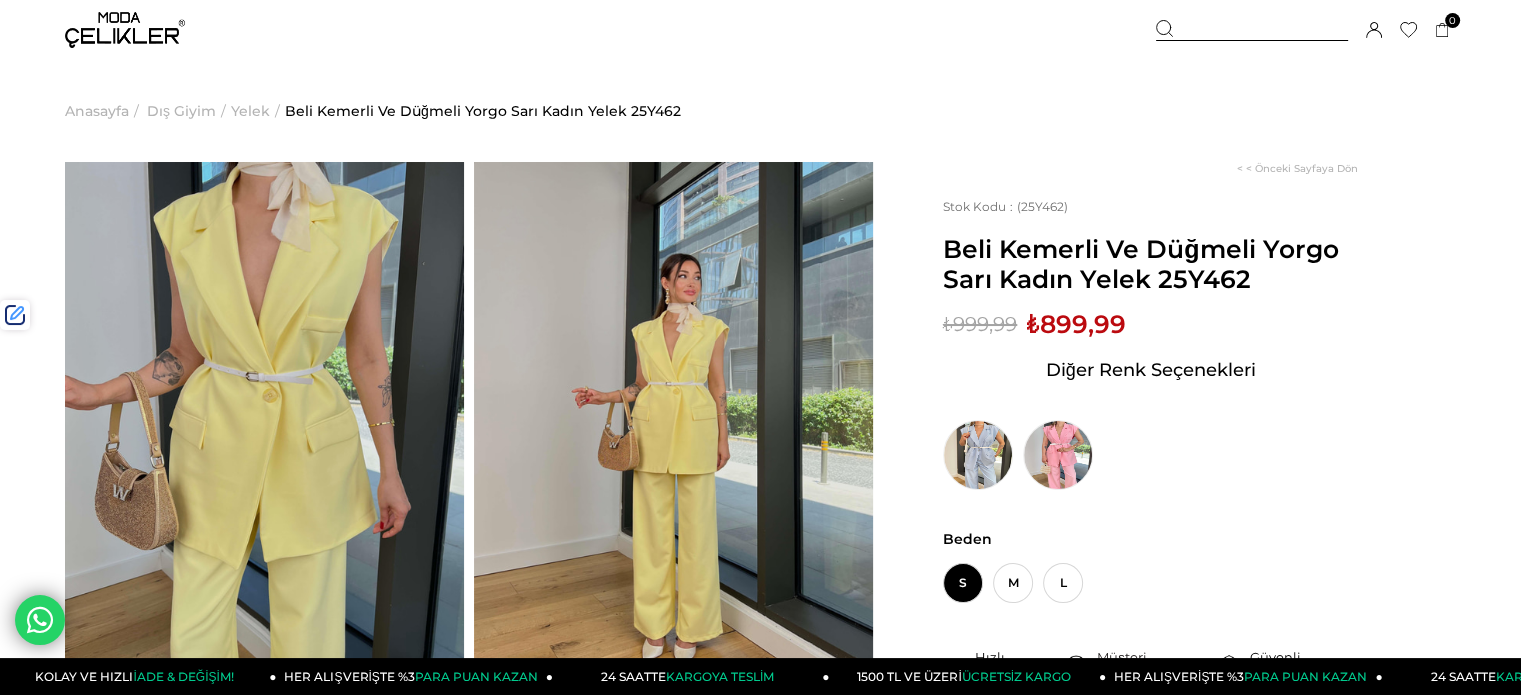 click at bounding box center (1252, 30) 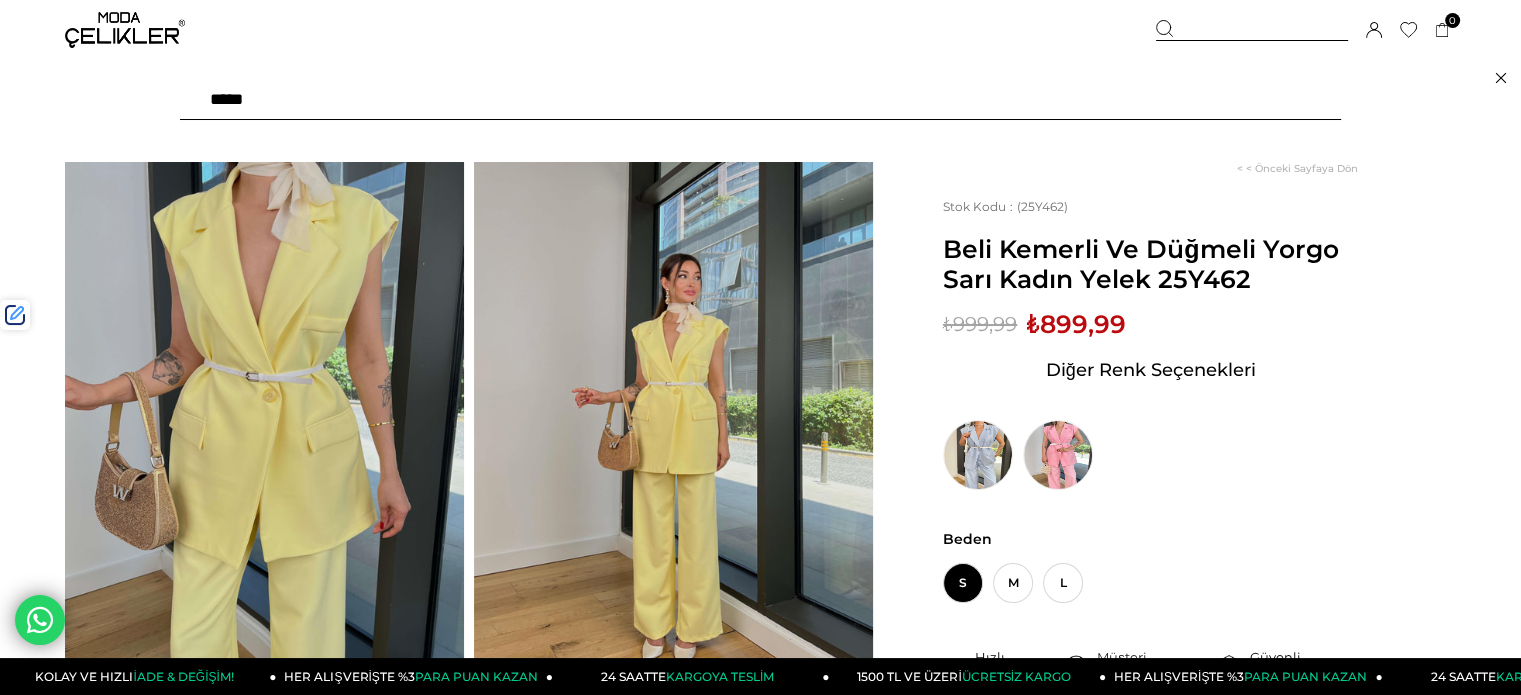paste on "**********" 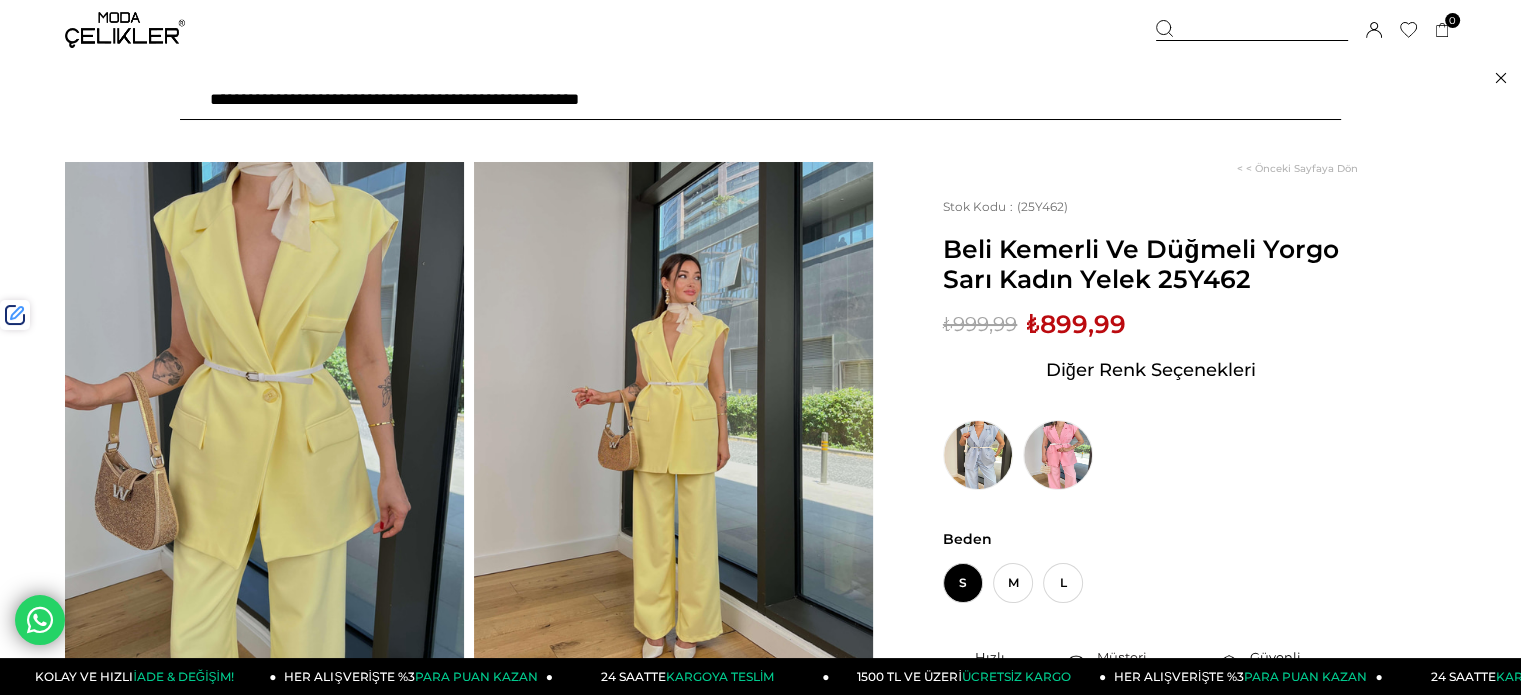 click on "**********" at bounding box center [760, 100] 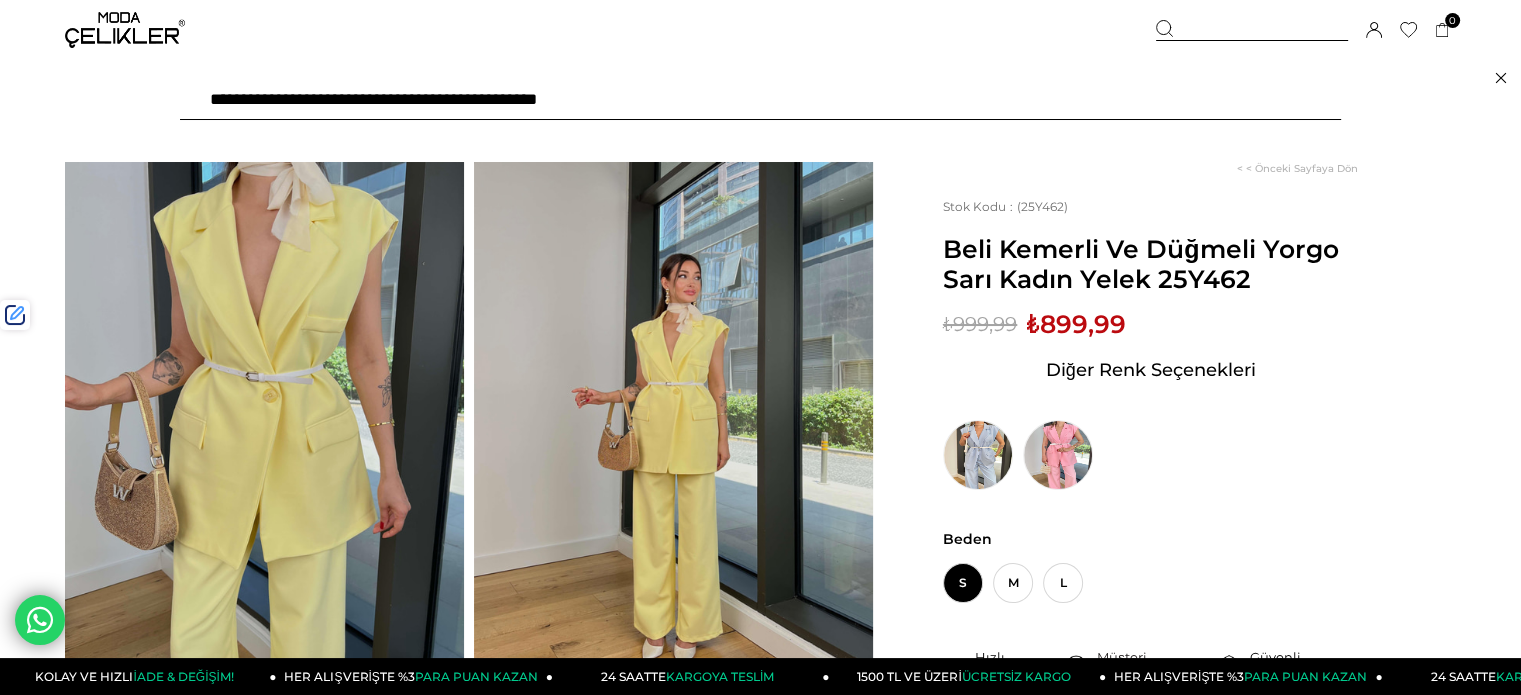 click on "**********" at bounding box center [760, 100] 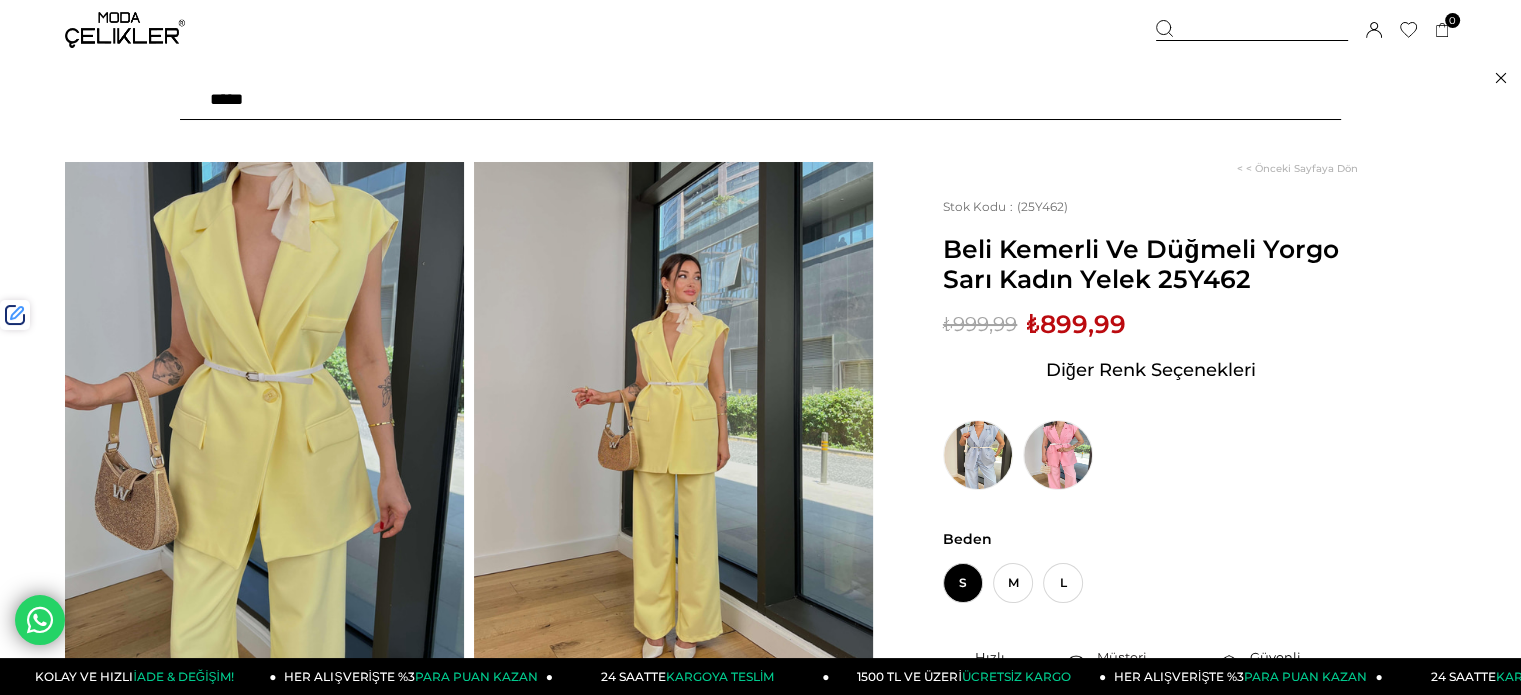 click at bounding box center [760, 100] 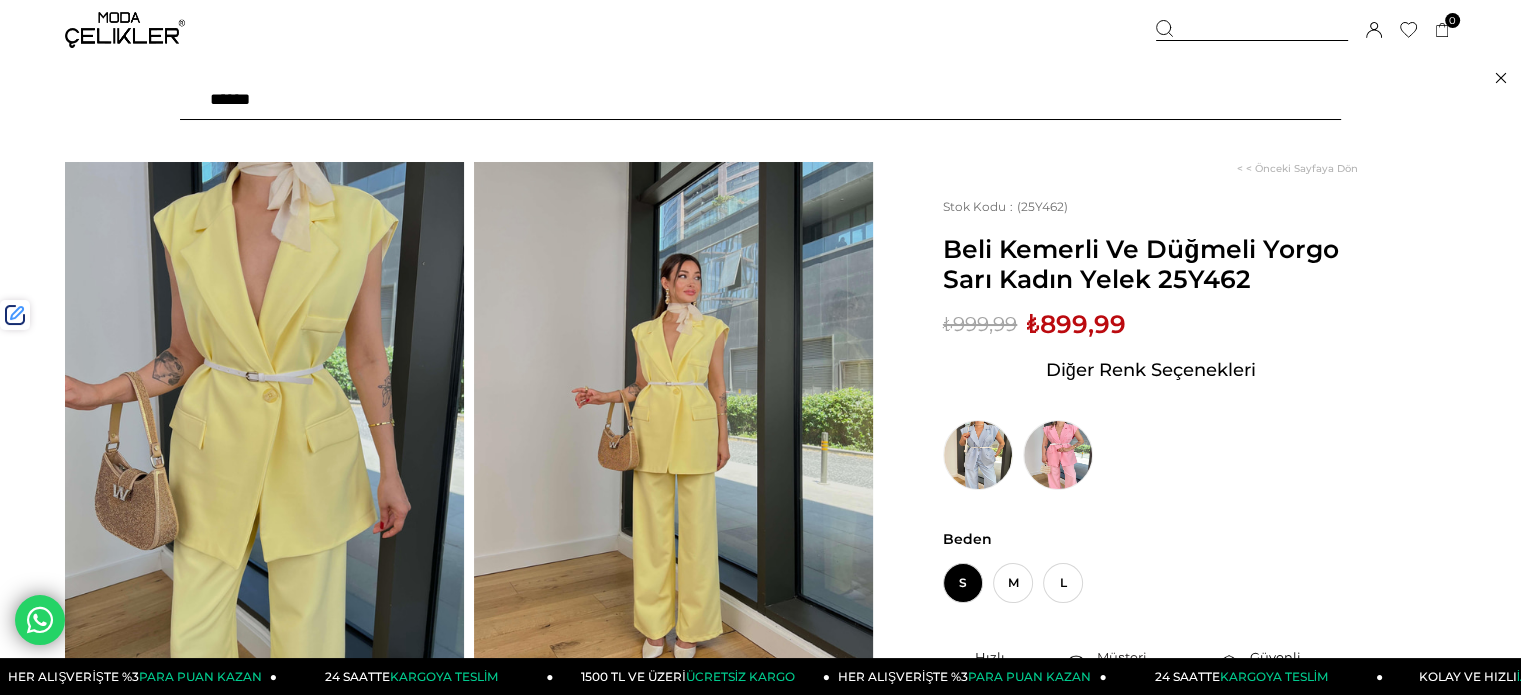 type on "******" 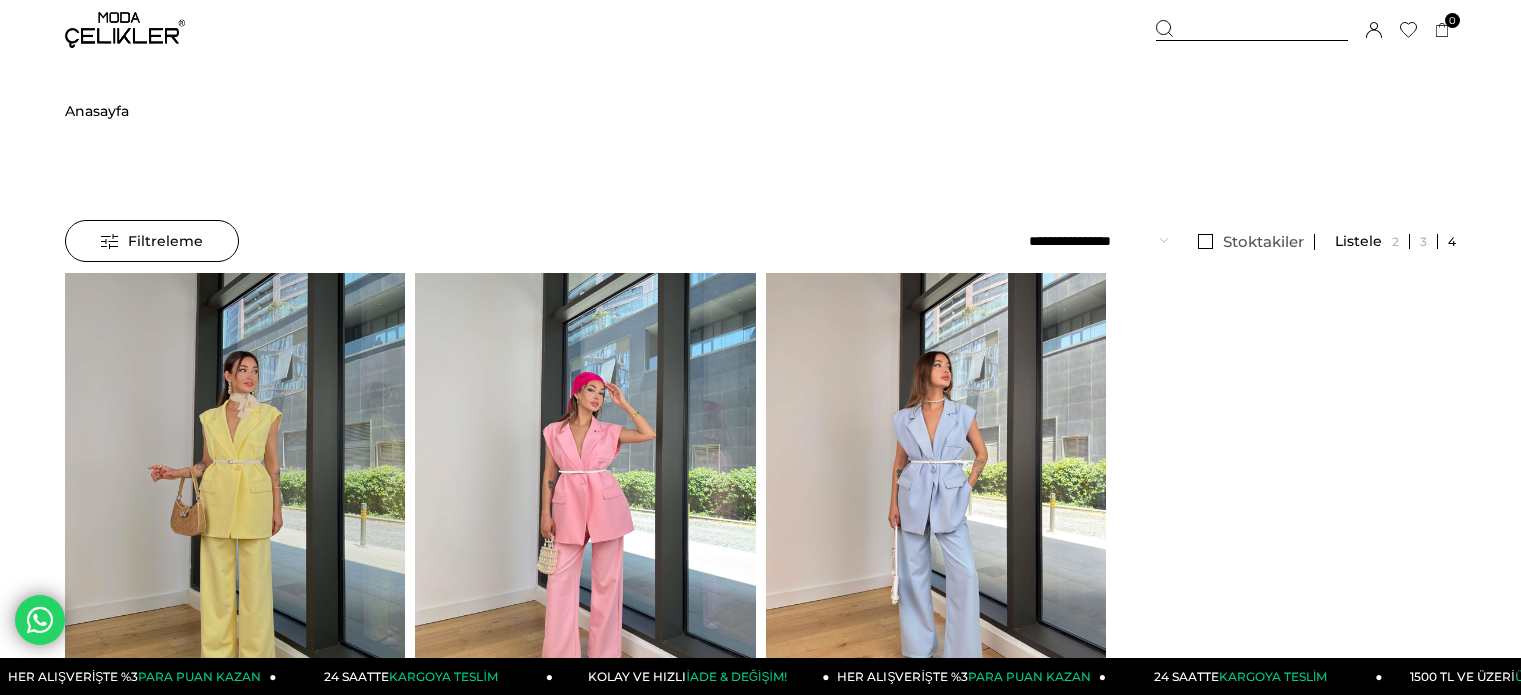scroll, scrollTop: 0, scrollLeft: 0, axis: both 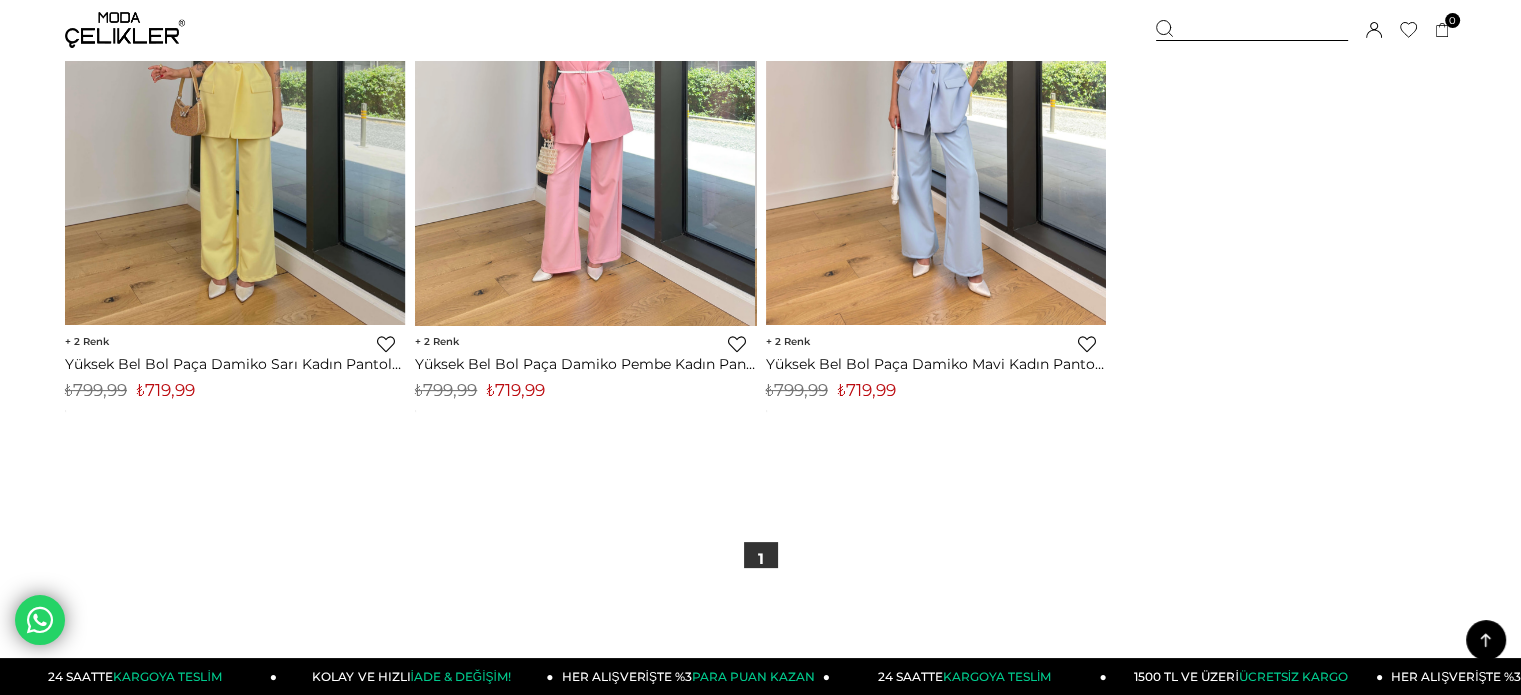 click on "₺719,99" at bounding box center (516, 390) 